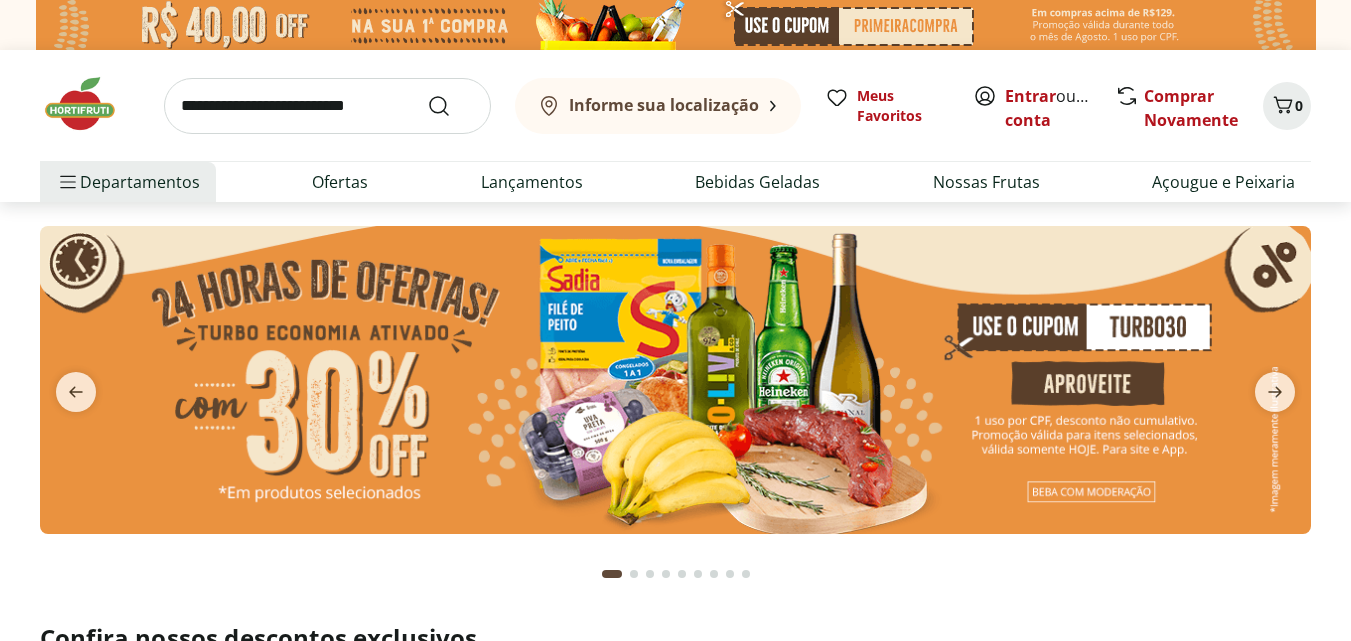 scroll, scrollTop: 0, scrollLeft: 0, axis: both 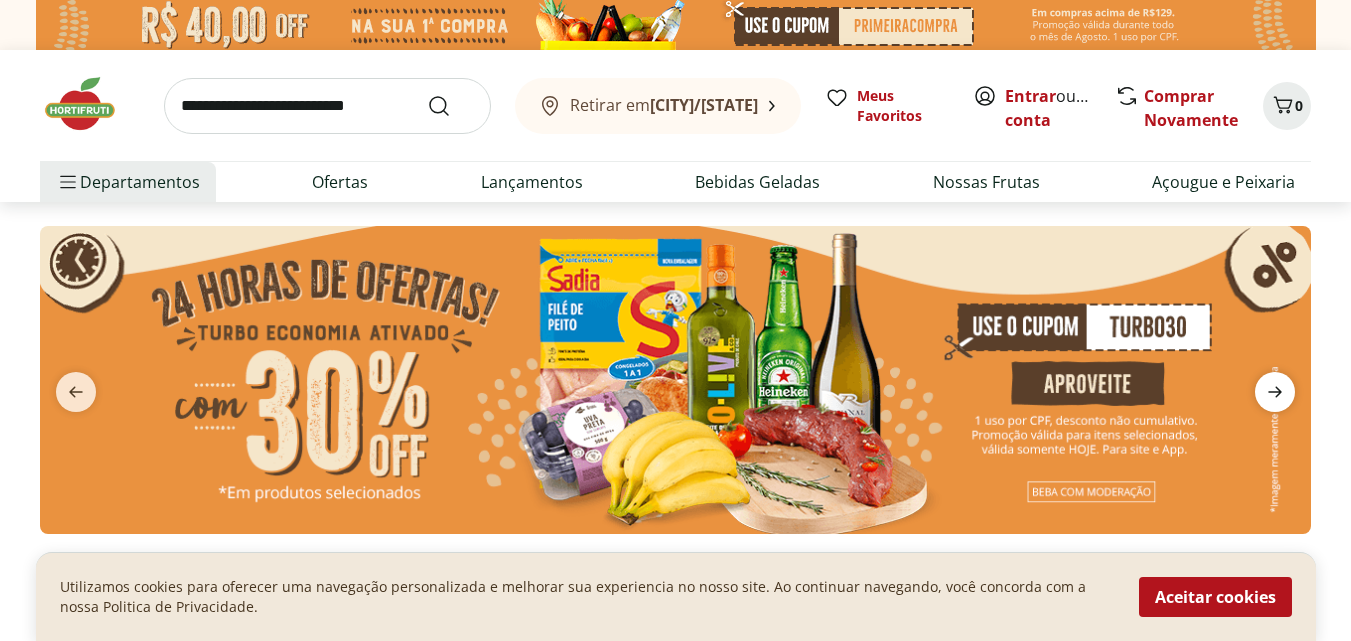click 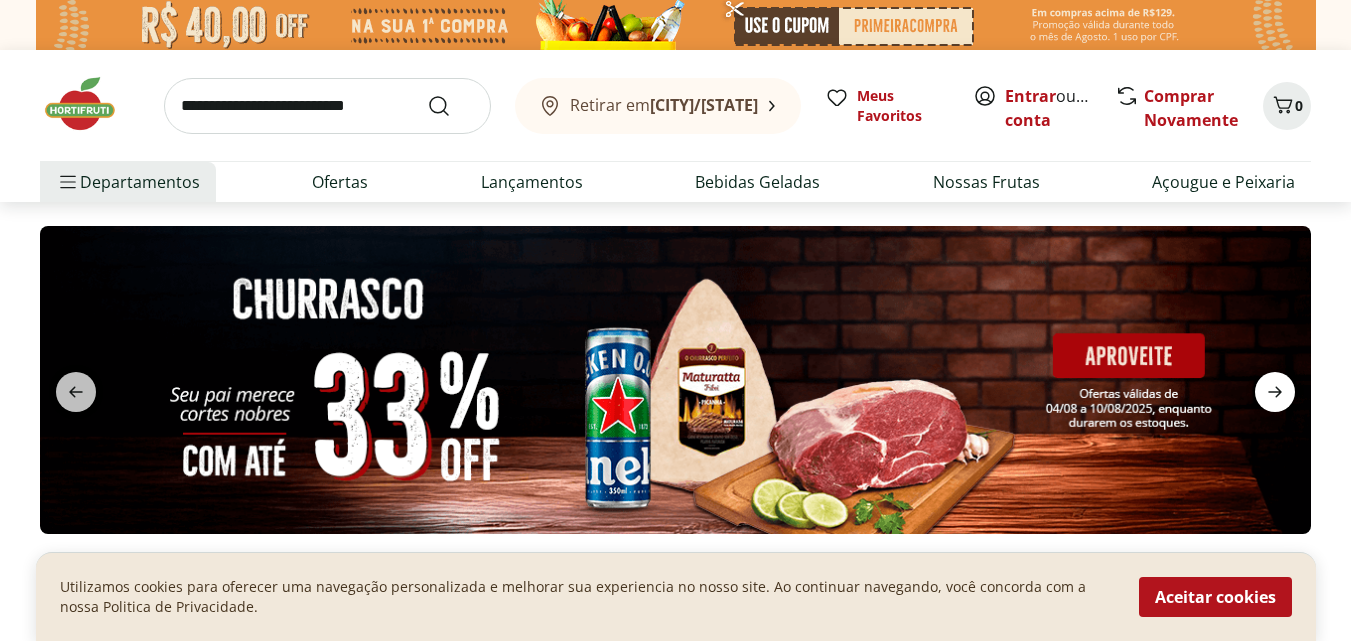 click 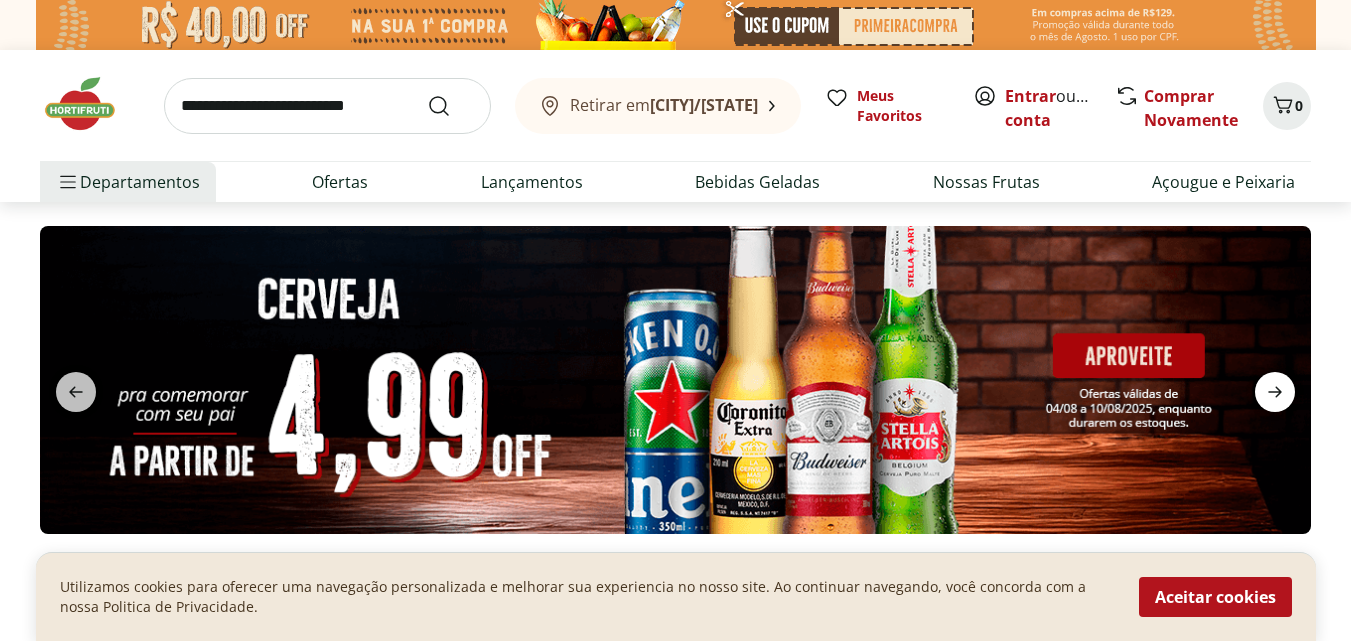 click 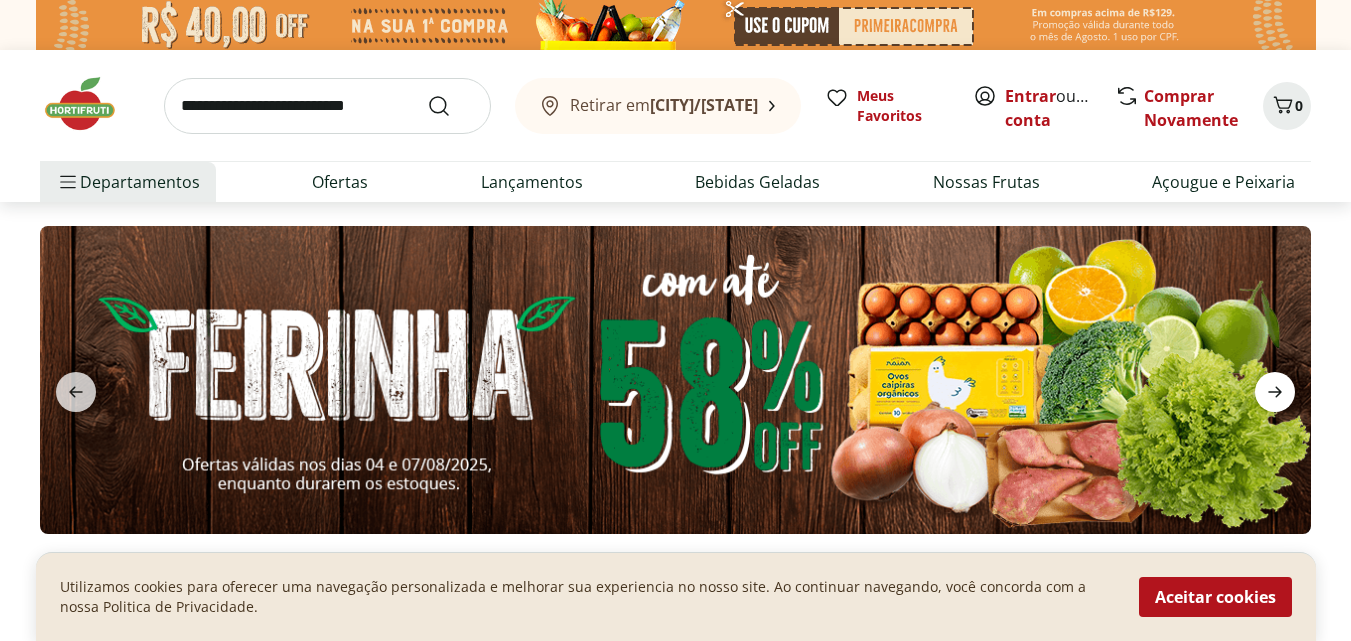 click 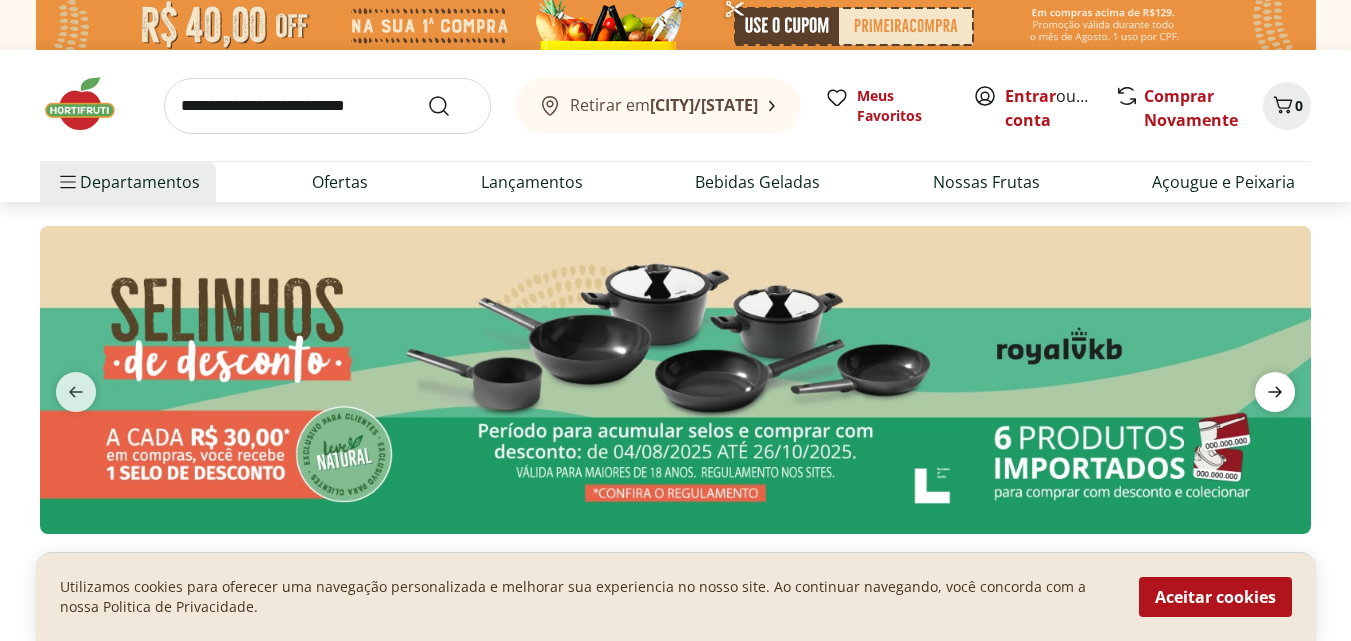 click 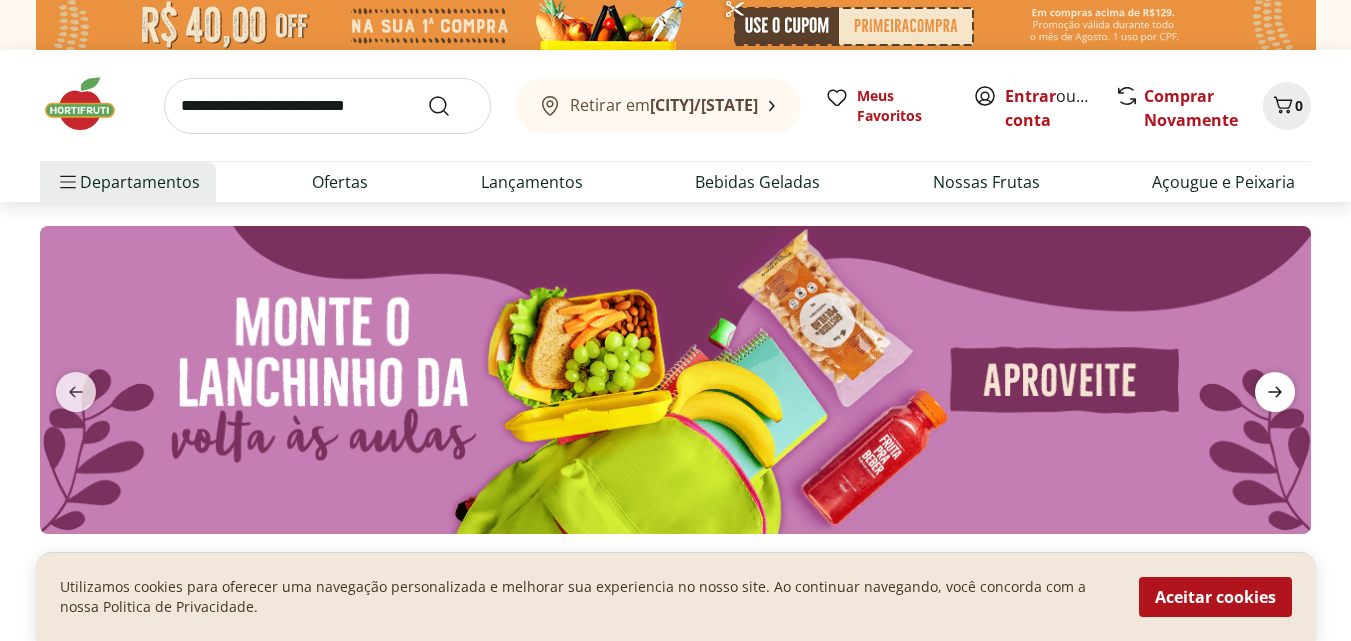 click 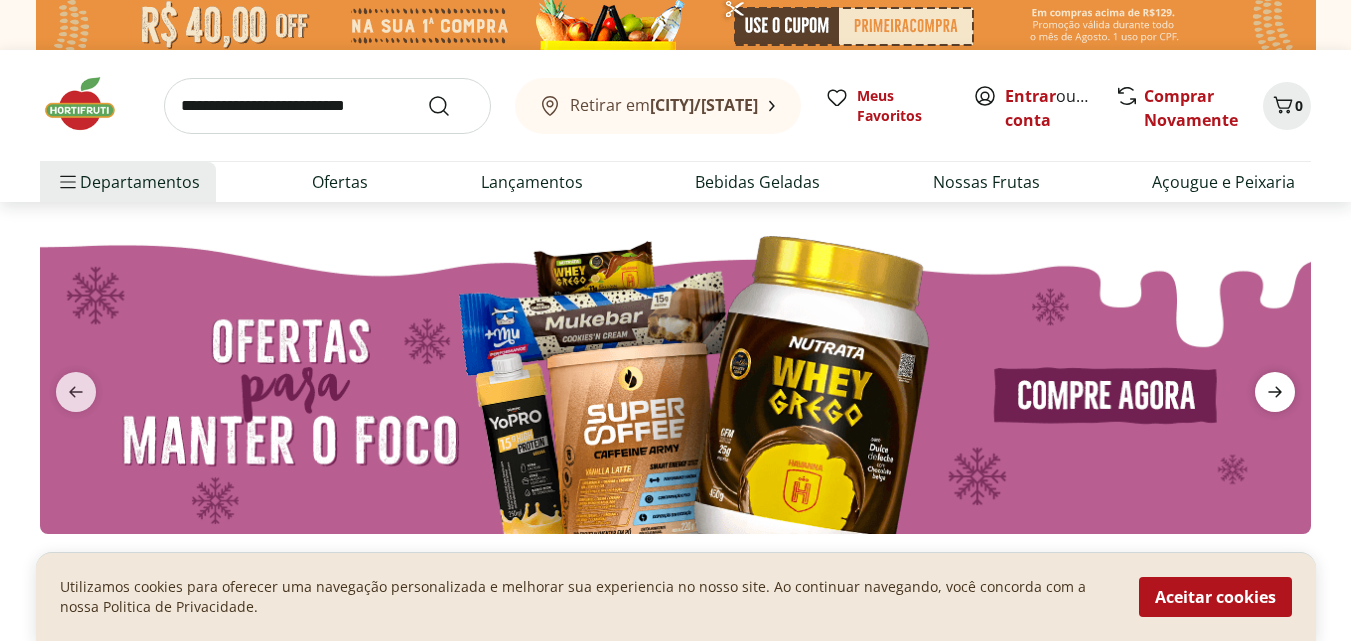 click 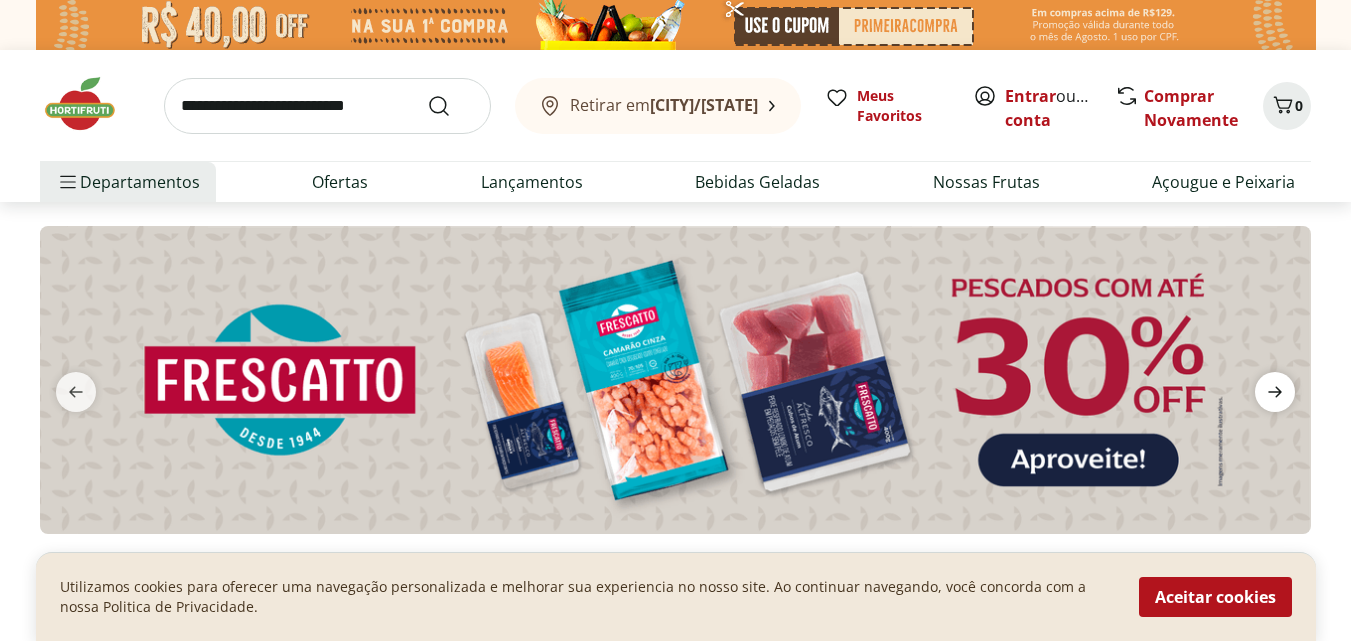 click at bounding box center (1275, 392) 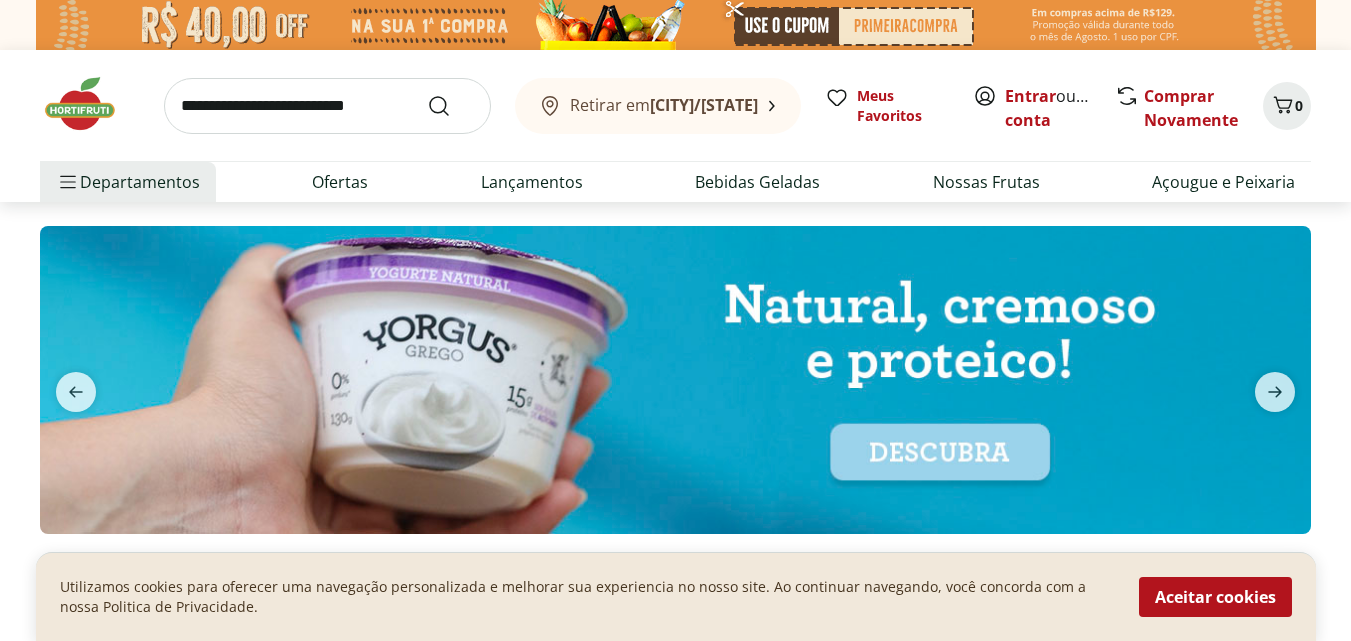 scroll, scrollTop: 400, scrollLeft: 0, axis: vertical 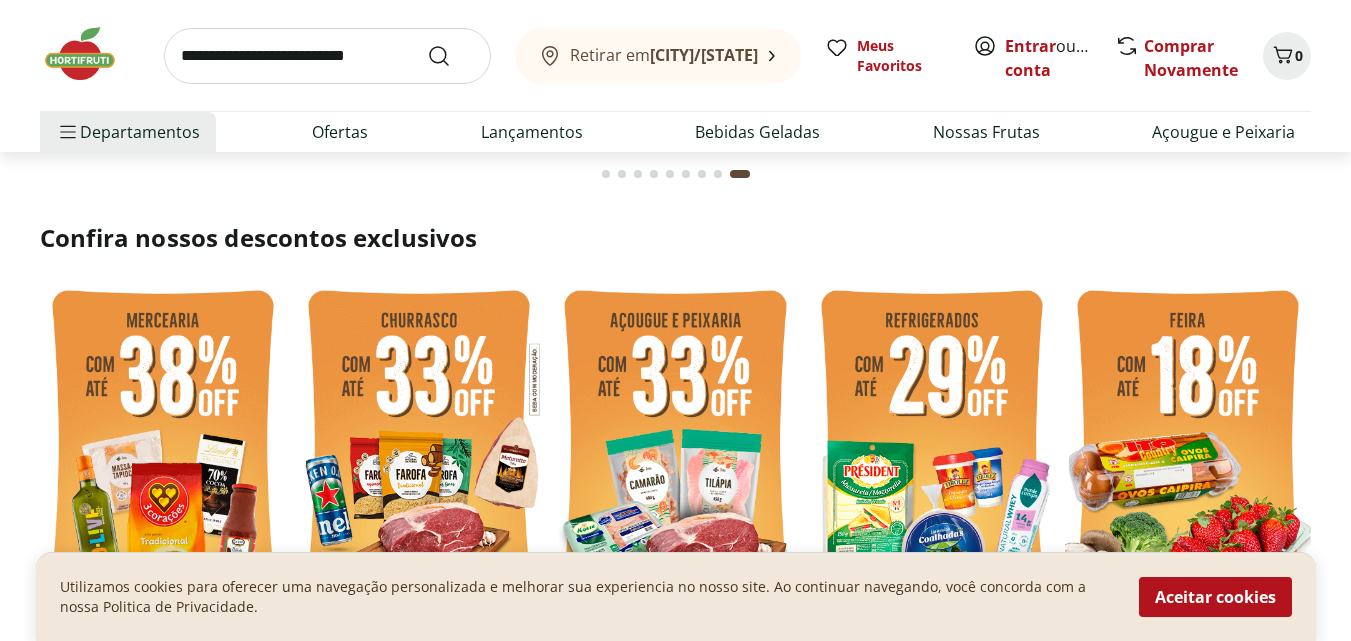 click at bounding box center [675, 442] 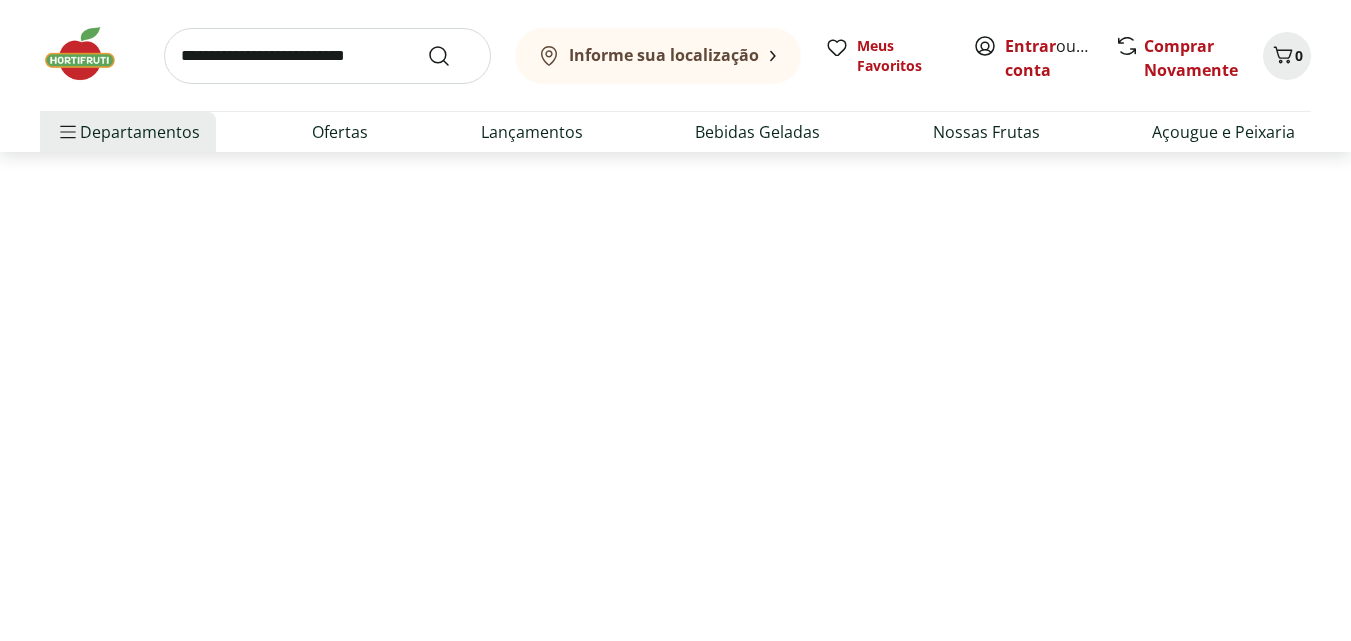 scroll, scrollTop: 0, scrollLeft: 0, axis: both 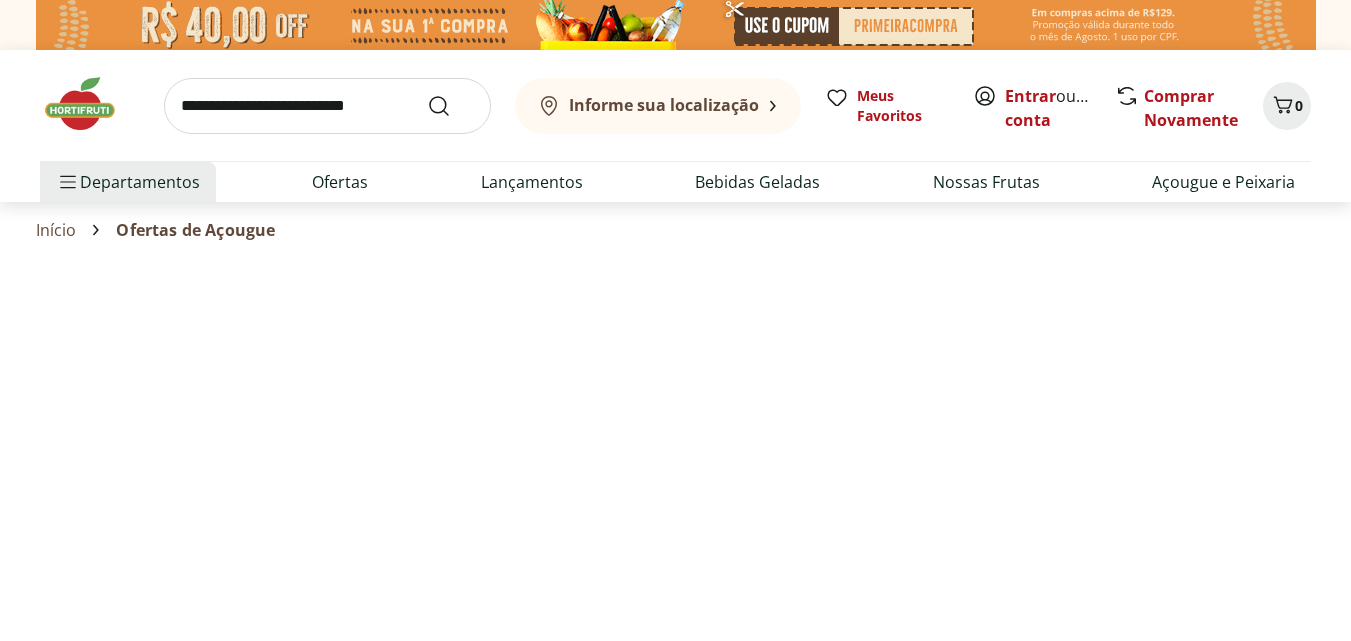 select on "**********" 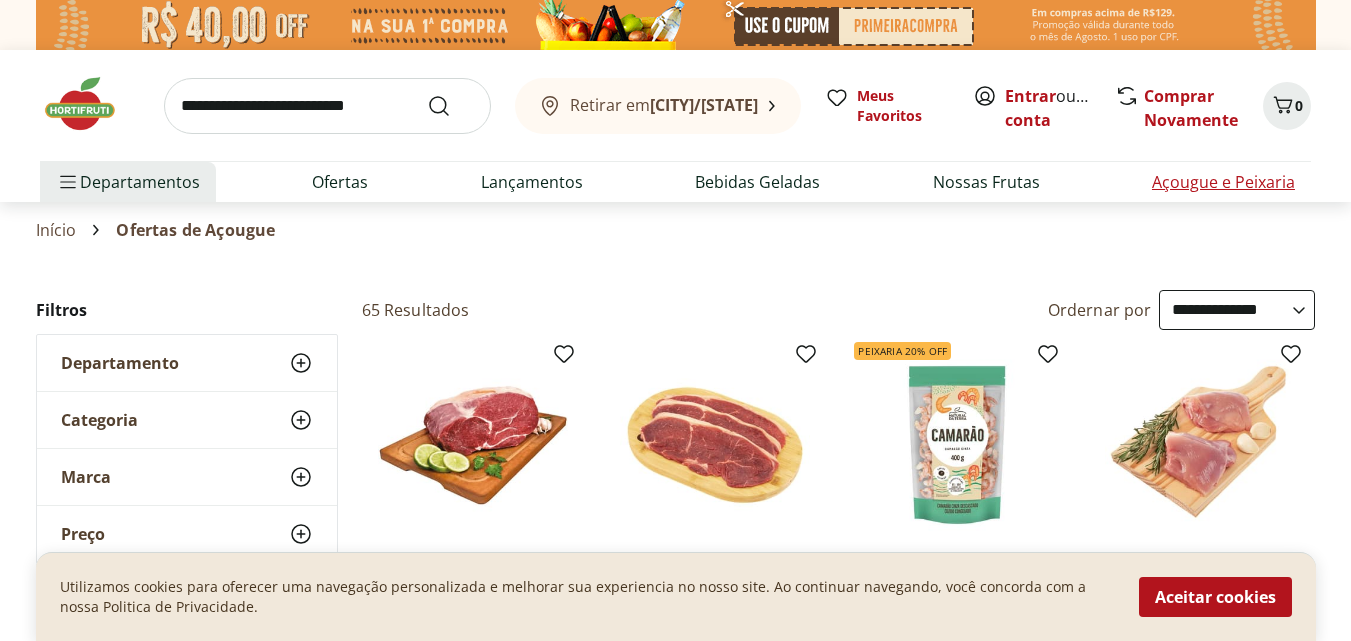 click on "Açougue e Peixaria" at bounding box center (1223, 182) 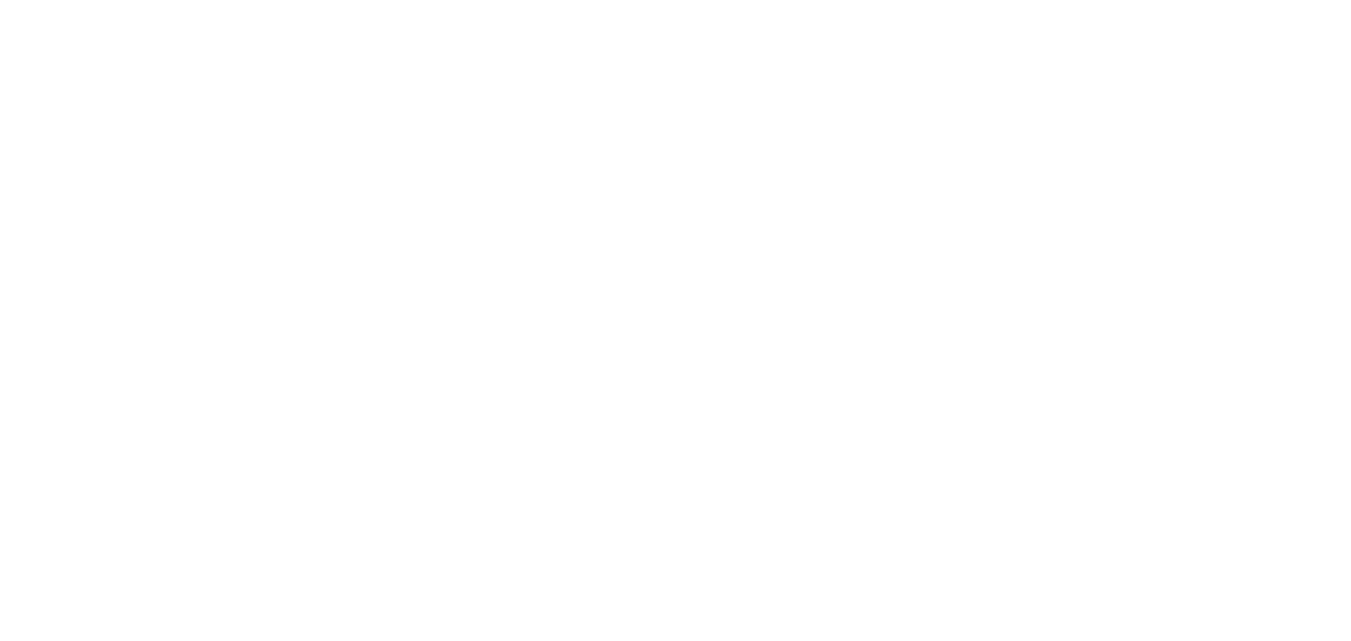 select on "**********" 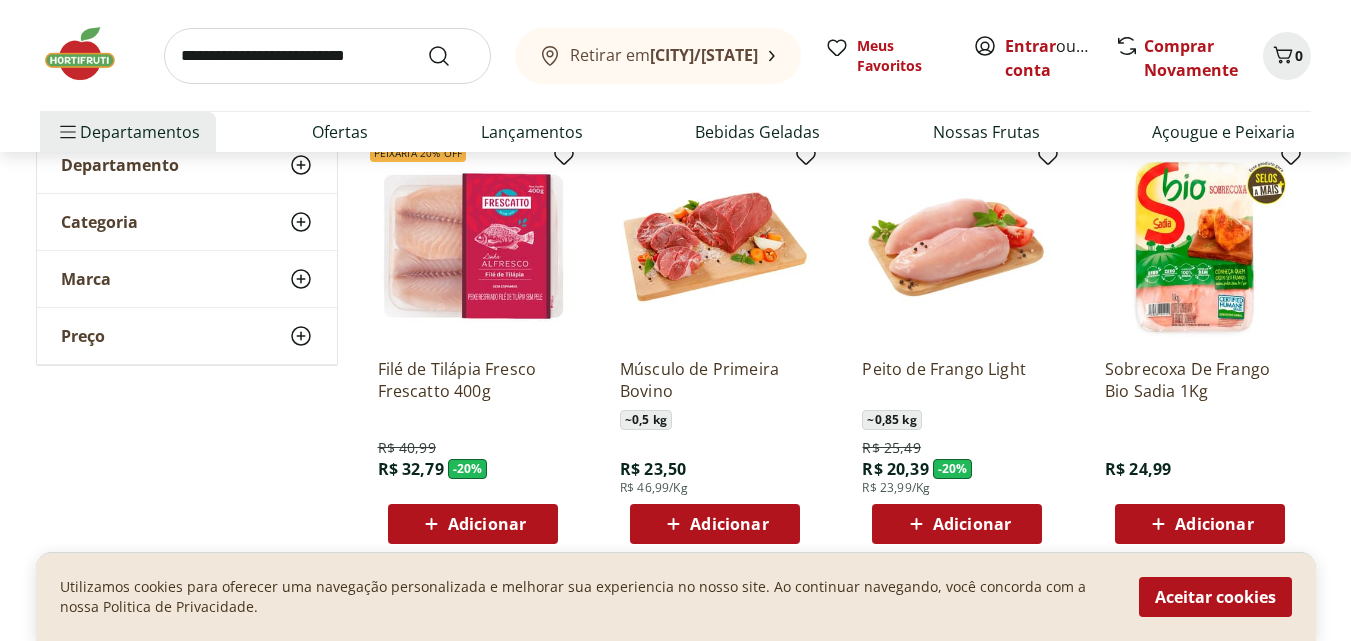 scroll, scrollTop: 200, scrollLeft: 0, axis: vertical 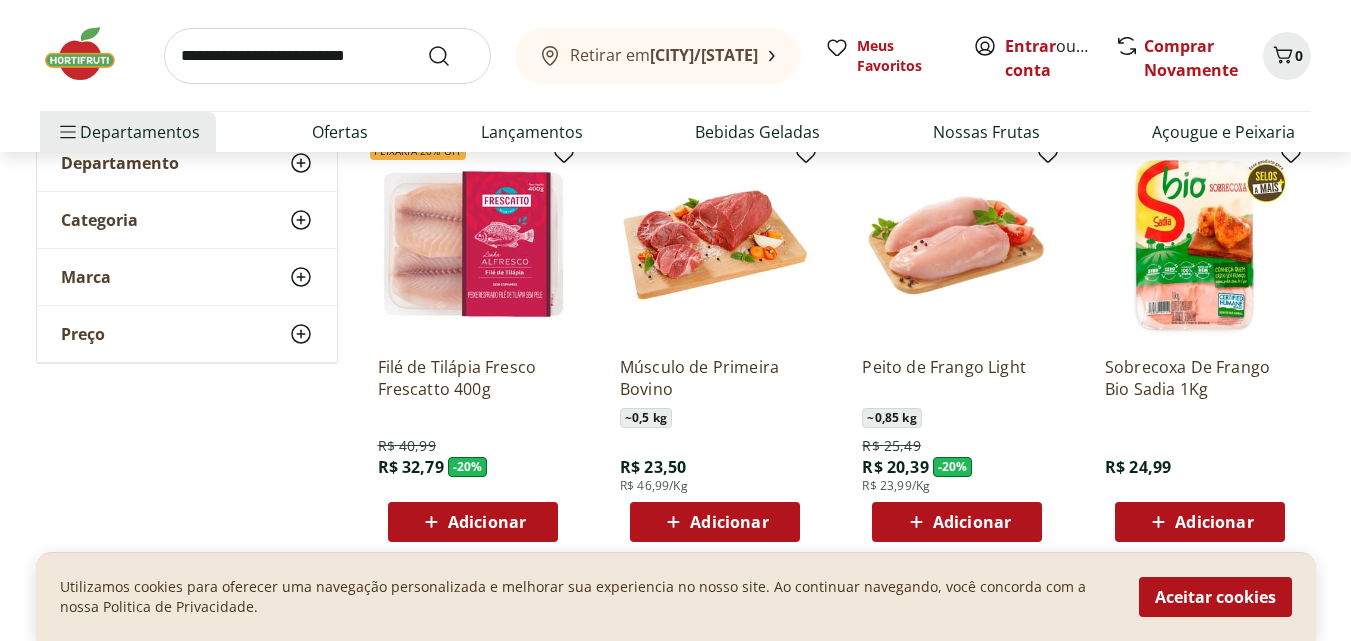 click 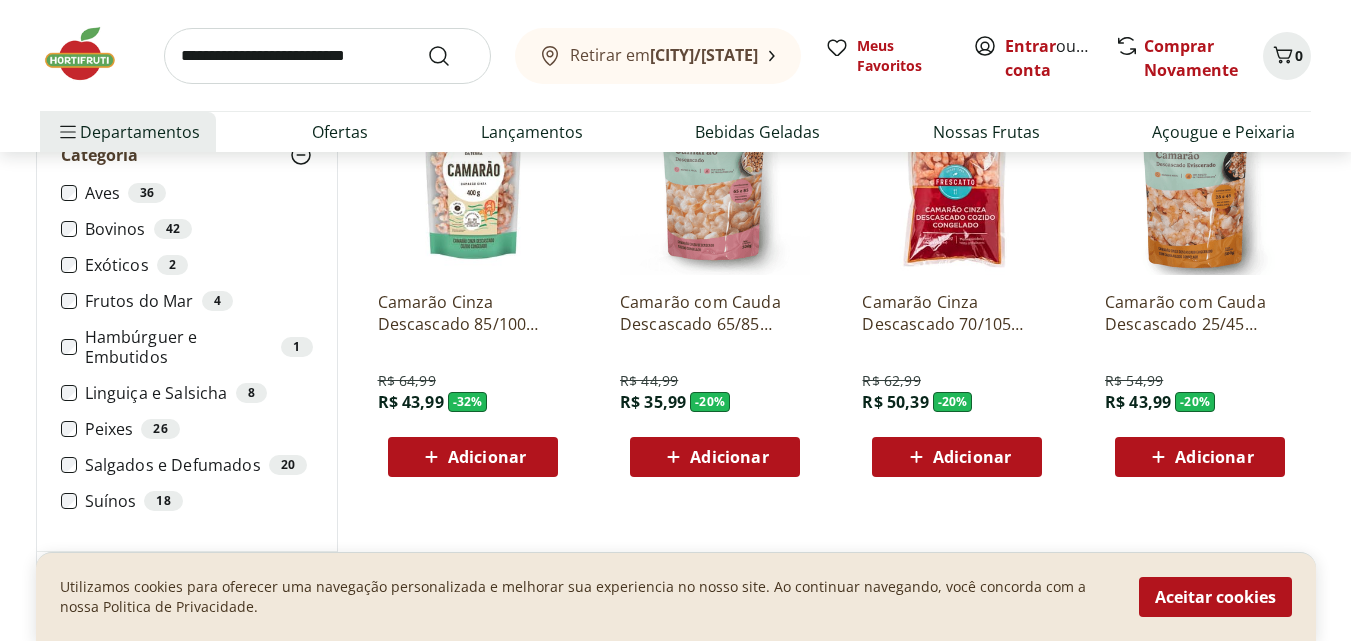 scroll, scrollTop: 300, scrollLeft: 0, axis: vertical 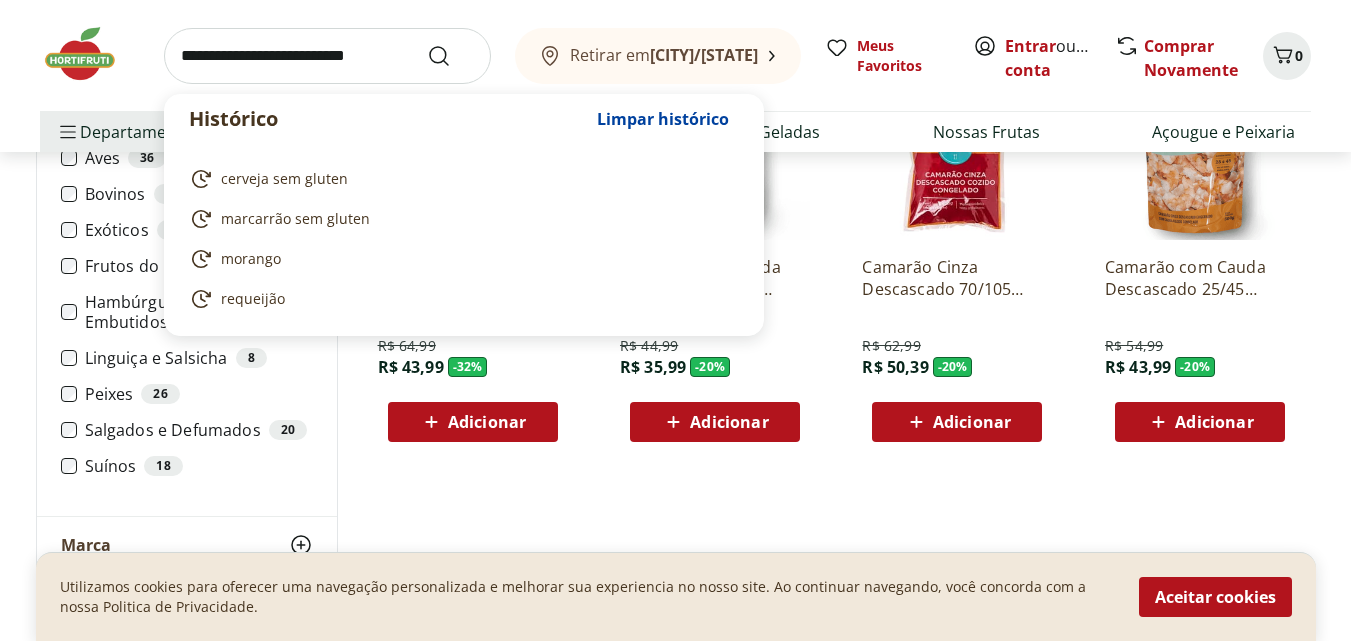 click at bounding box center [327, 56] 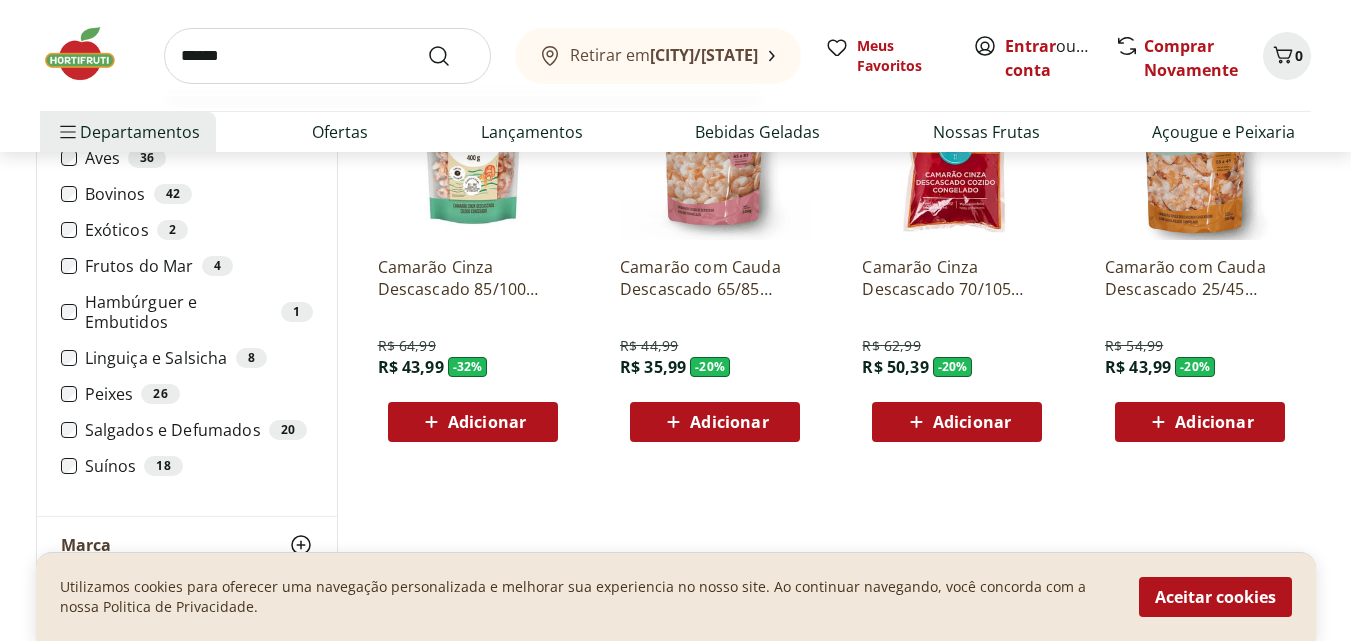 type on "******" 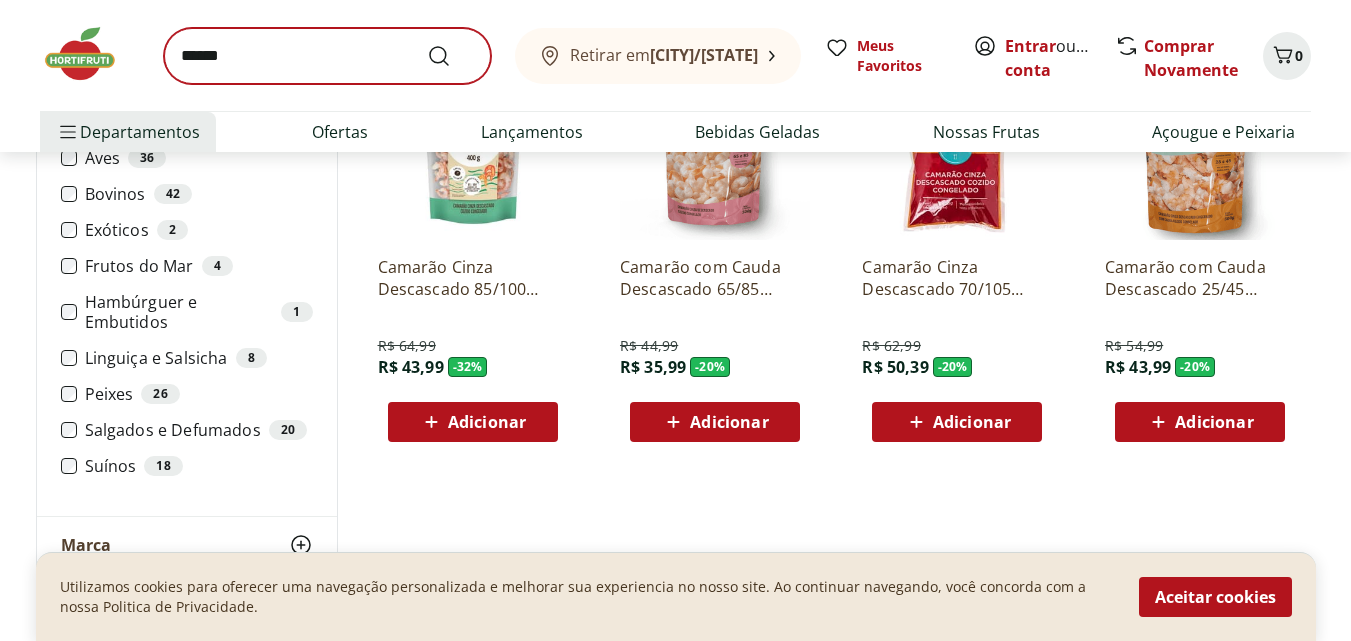 scroll, scrollTop: 0, scrollLeft: 0, axis: both 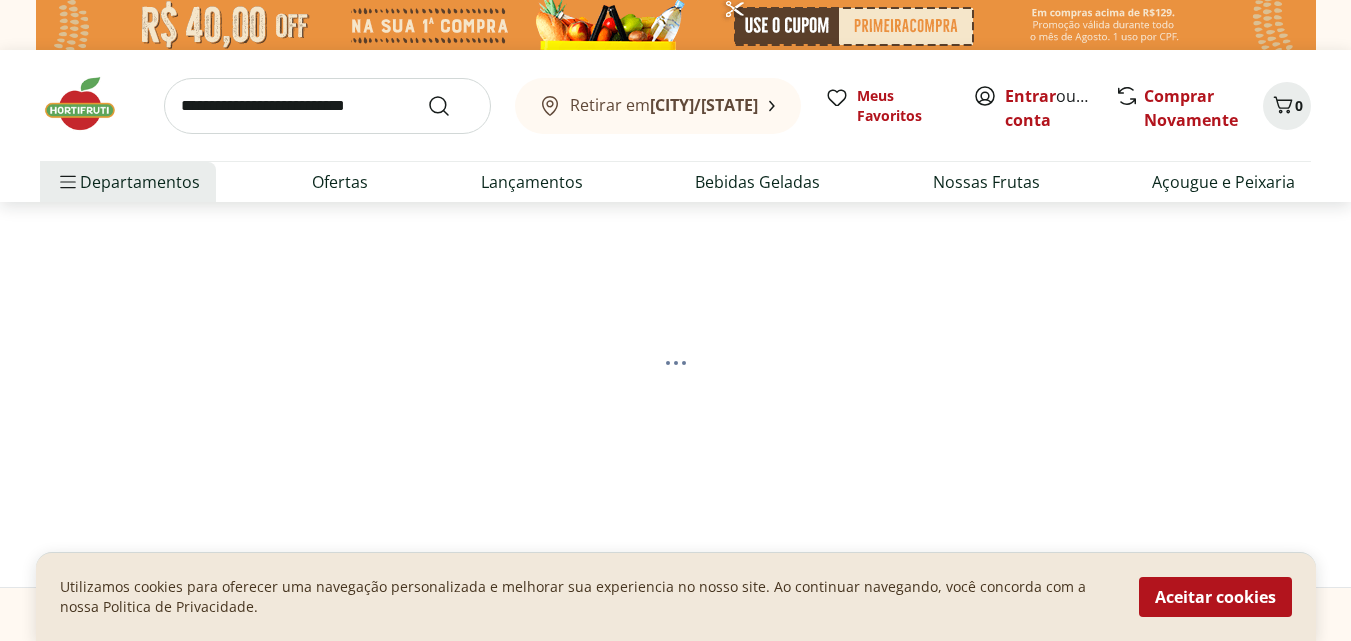 select on "**********" 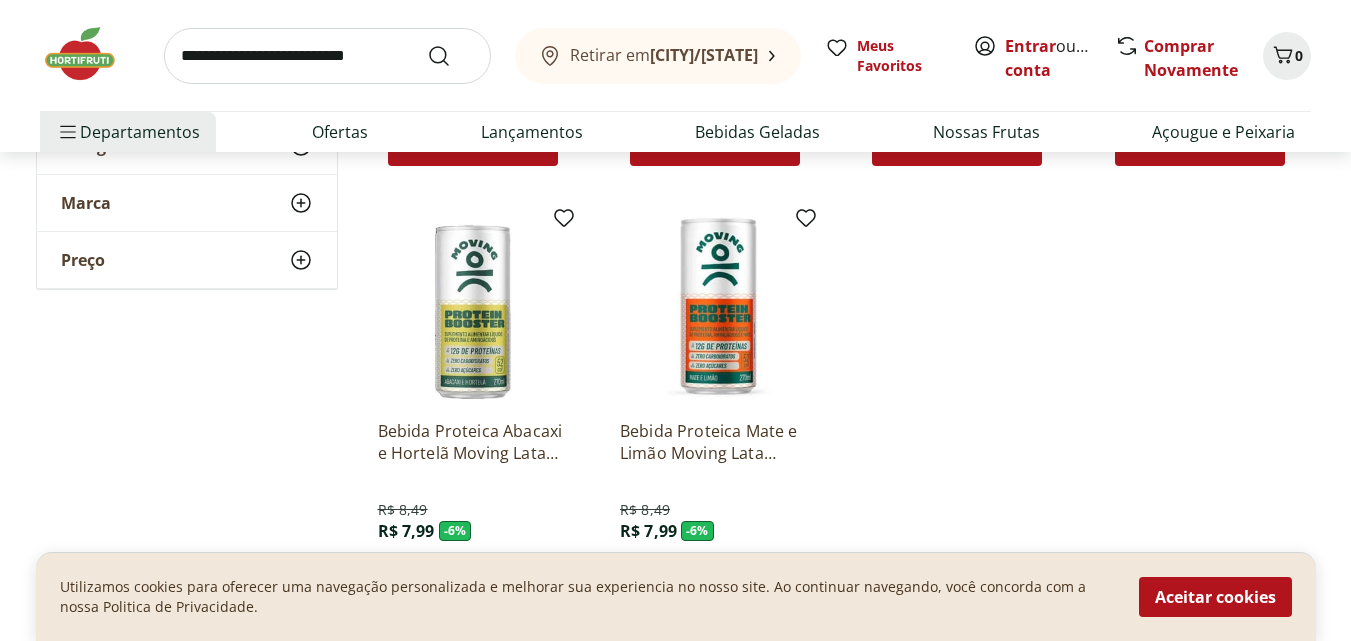 scroll, scrollTop: 700, scrollLeft: 0, axis: vertical 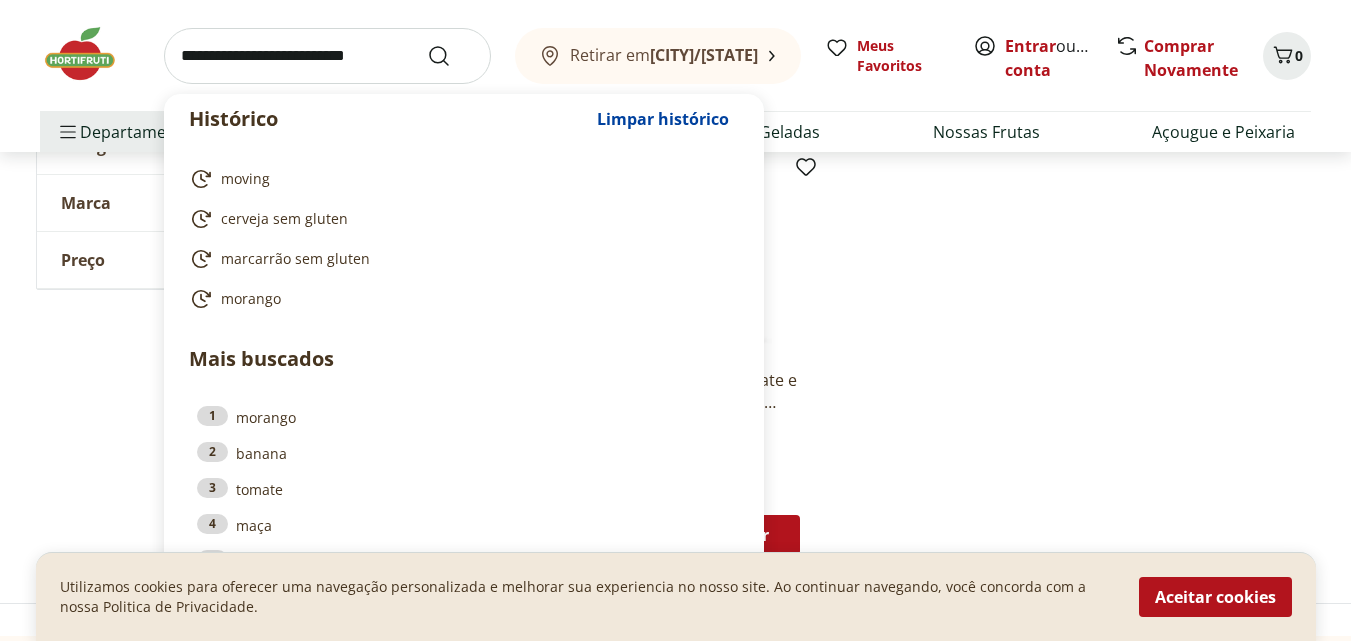 click at bounding box center [327, 56] 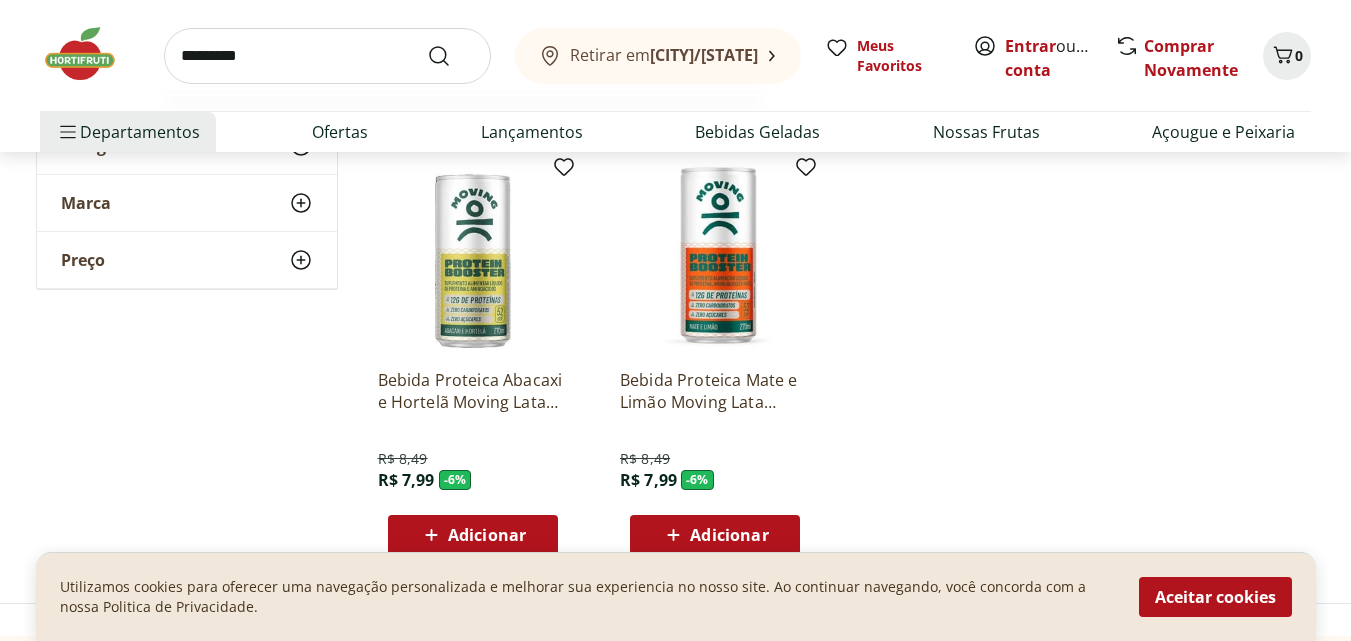 type on "*********" 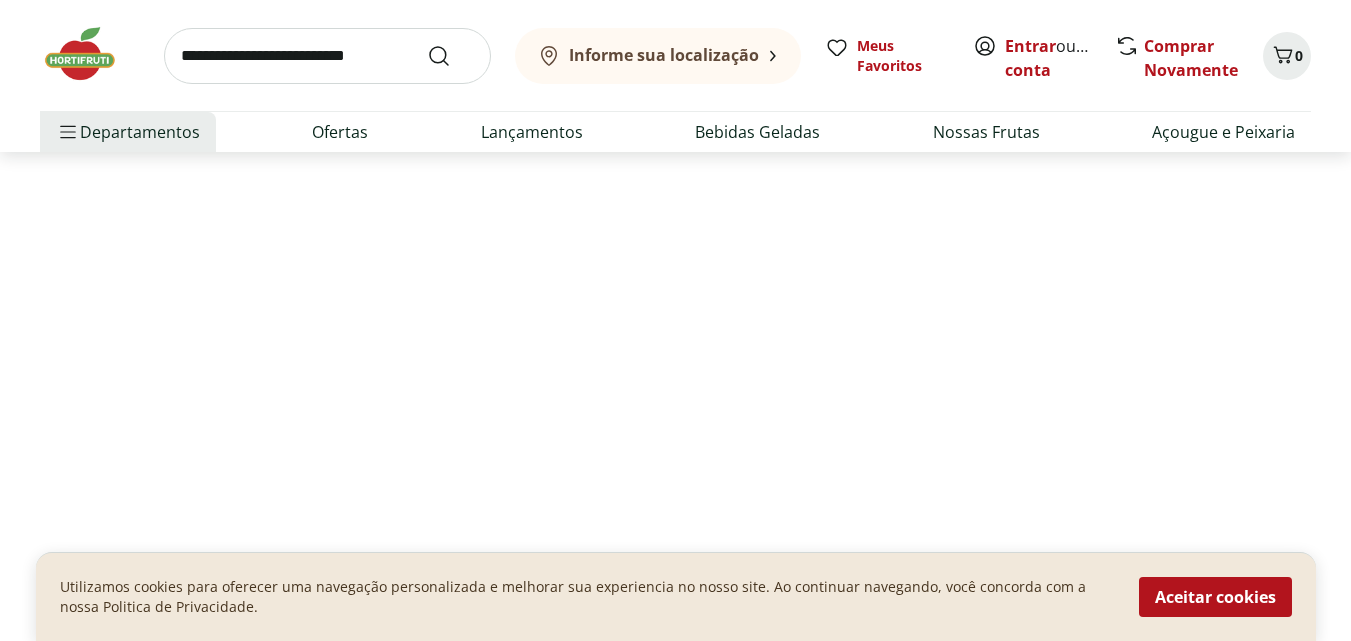 scroll, scrollTop: 0, scrollLeft: 0, axis: both 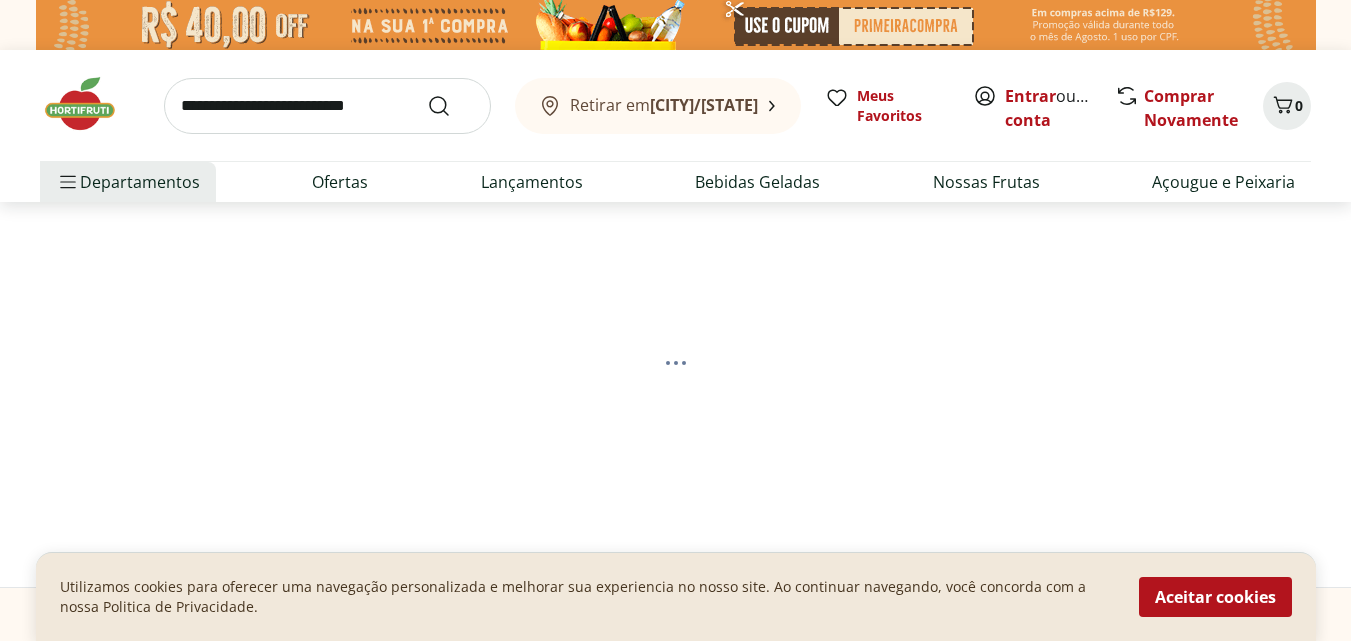 select on "**********" 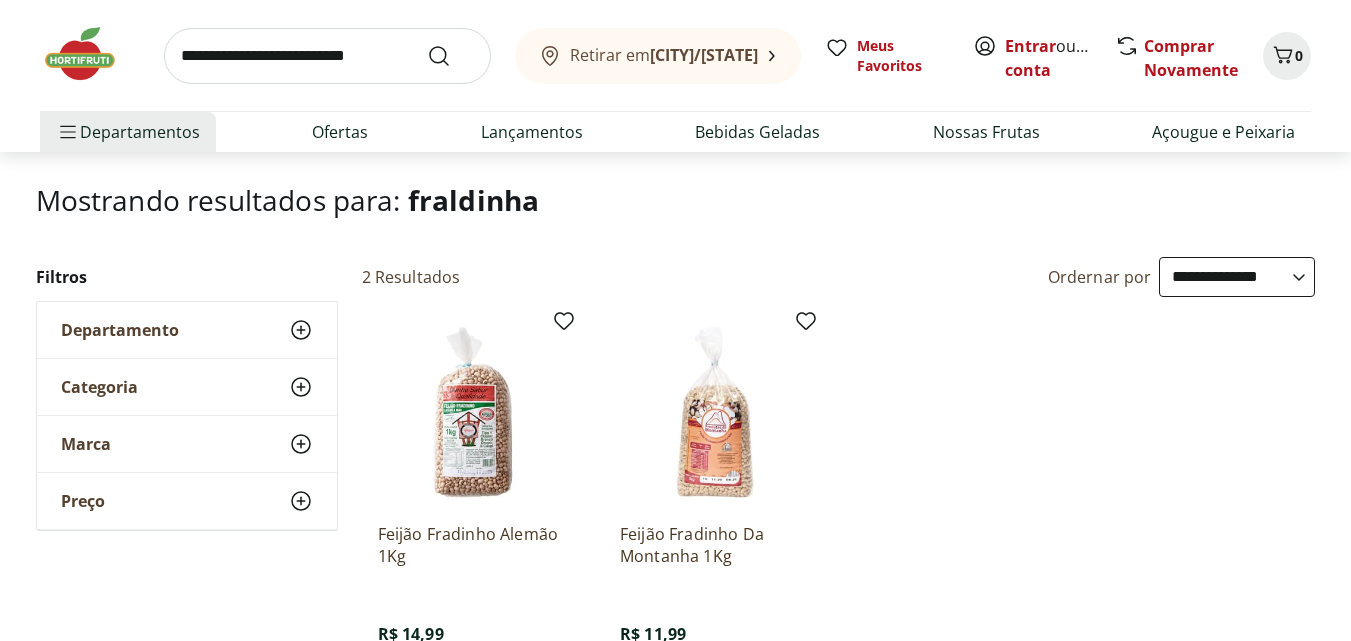 scroll, scrollTop: 200, scrollLeft: 0, axis: vertical 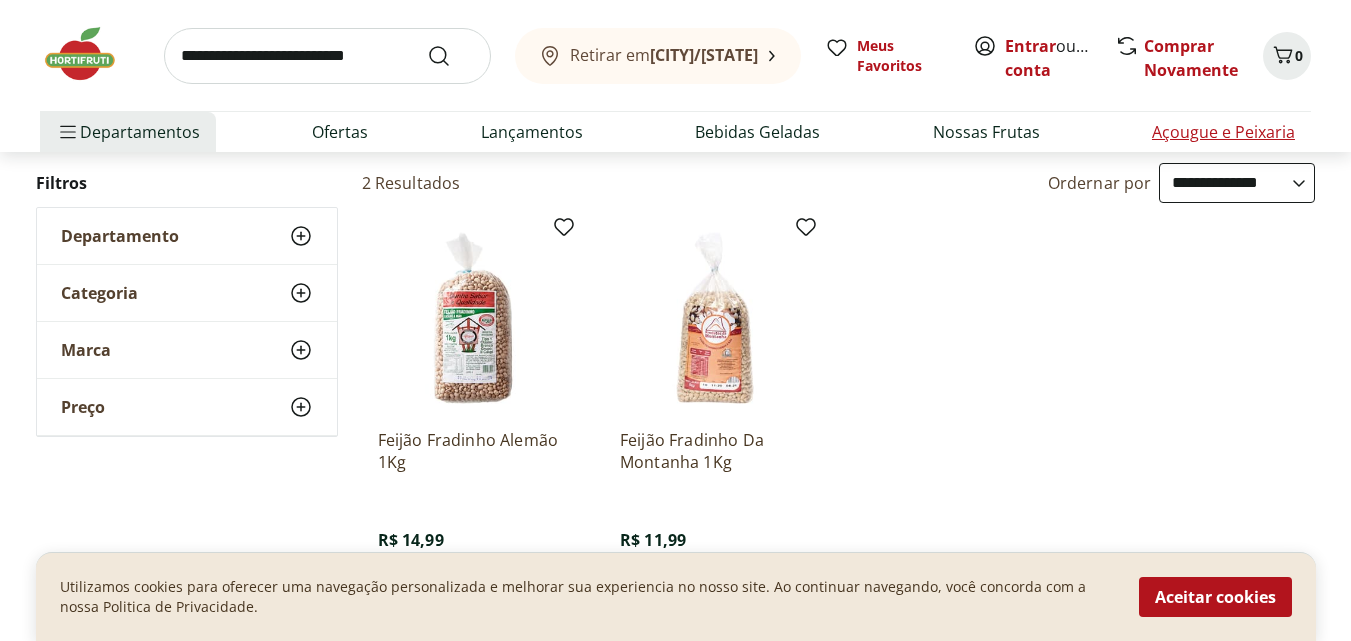 click on "Açougue e Peixaria" at bounding box center [1223, 132] 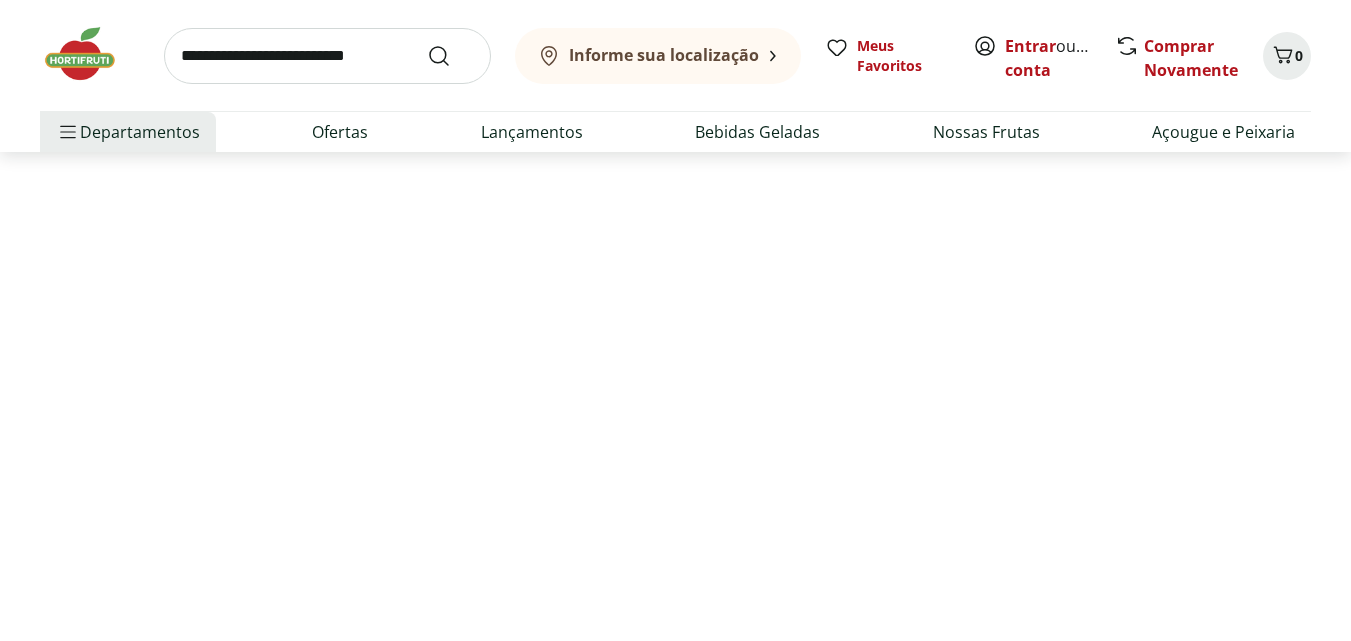 scroll, scrollTop: 0, scrollLeft: 0, axis: both 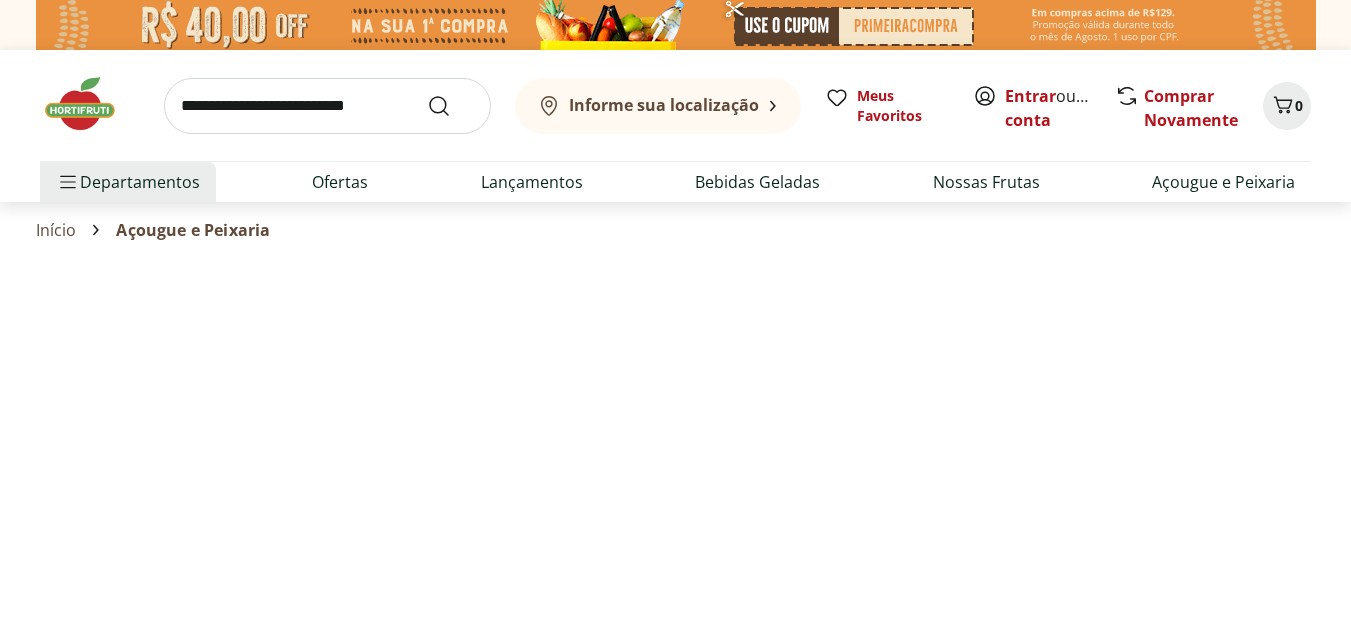select on "**********" 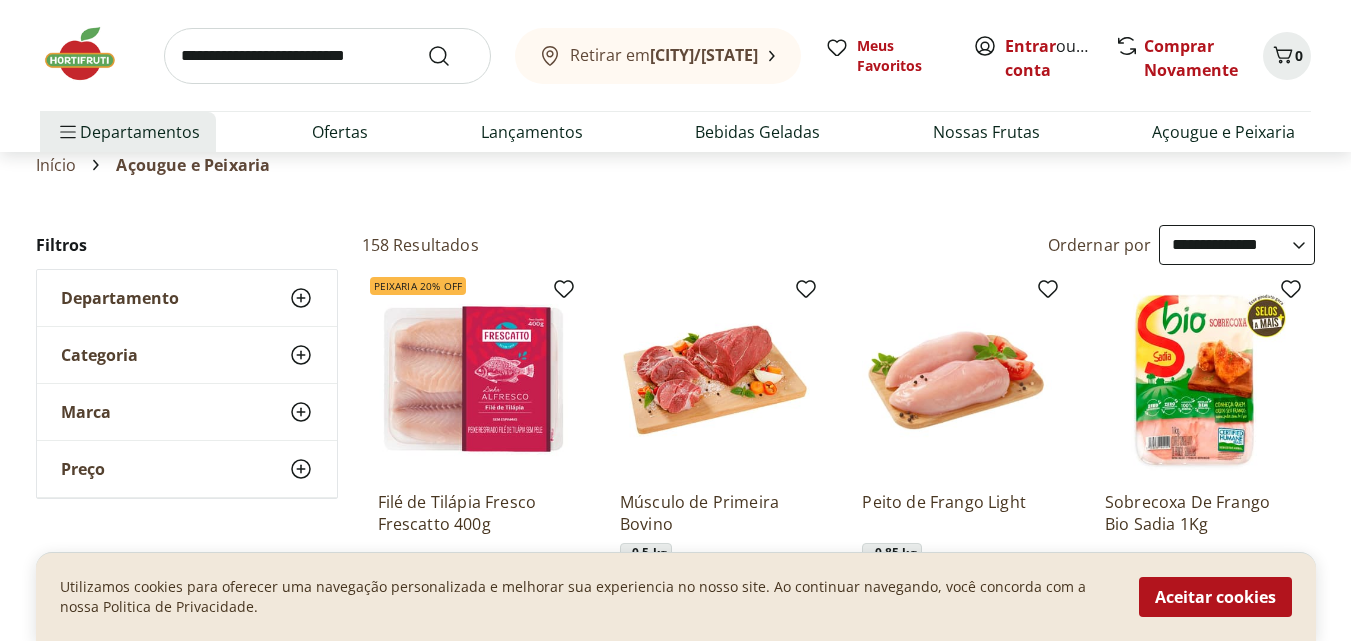 scroll, scrollTop: 100, scrollLeft: 0, axis: vertical 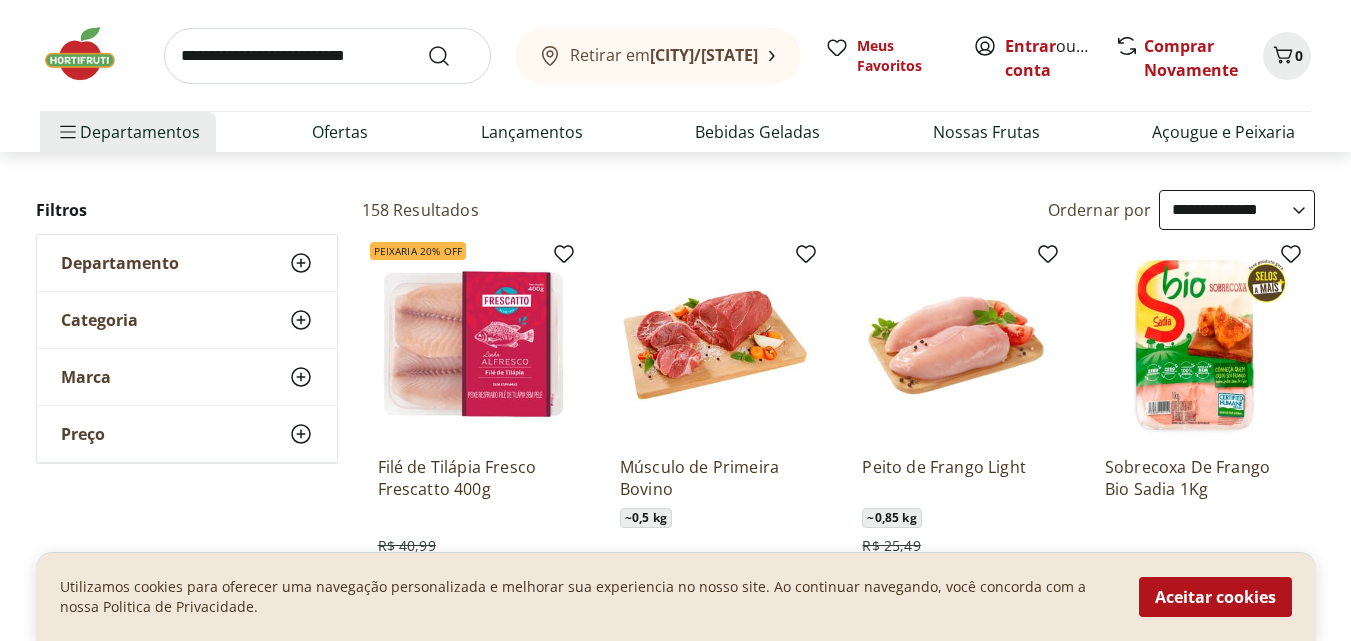 click 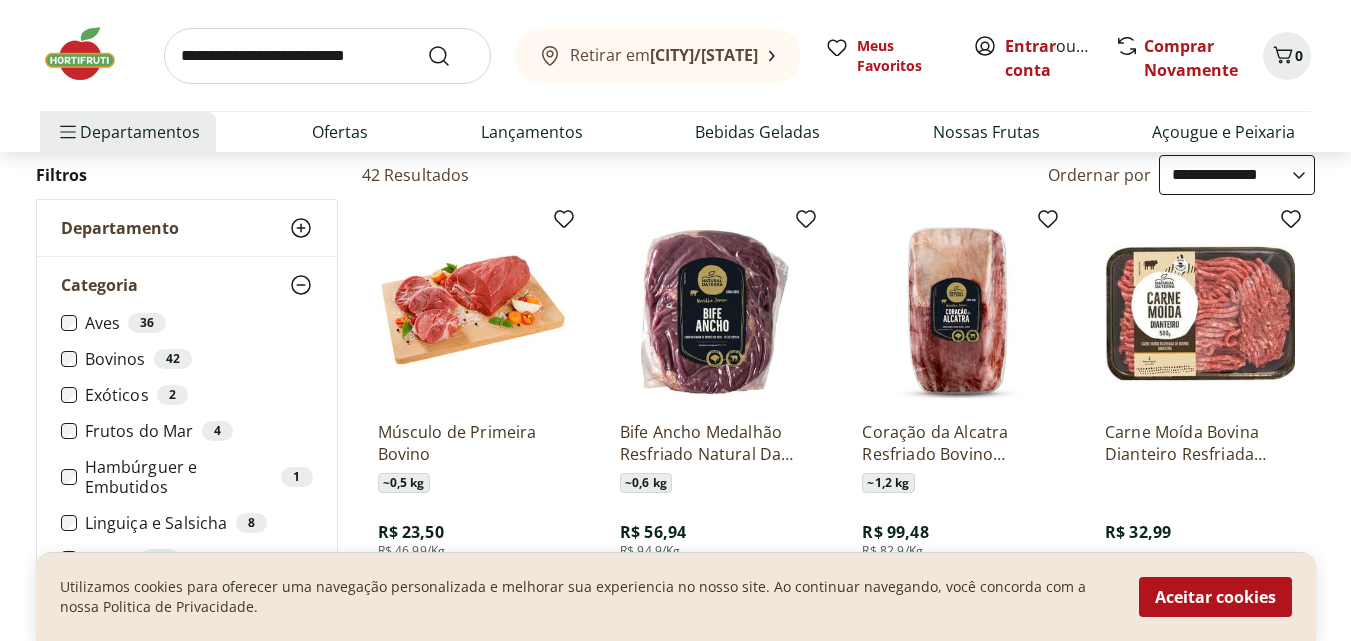 scroll, scrollTop: 100, scrollLeft: 0, axis: vertical 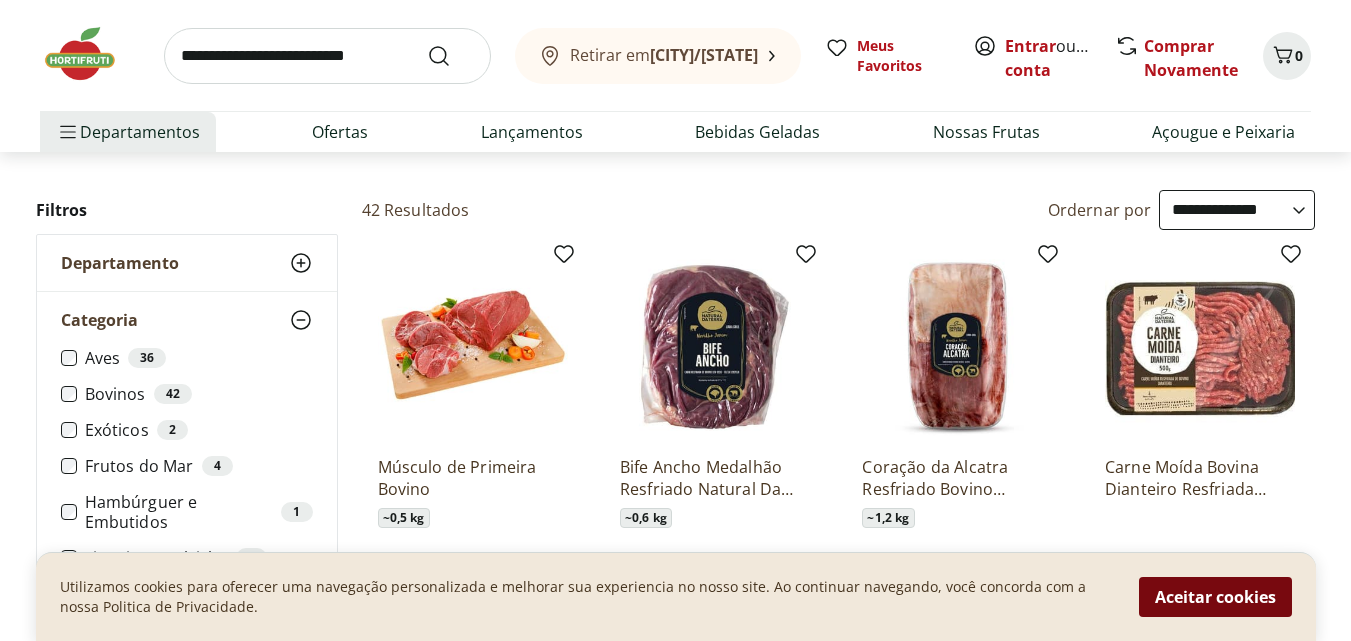 click on "Aceitar cookies" at bounding box center (1215, 597) 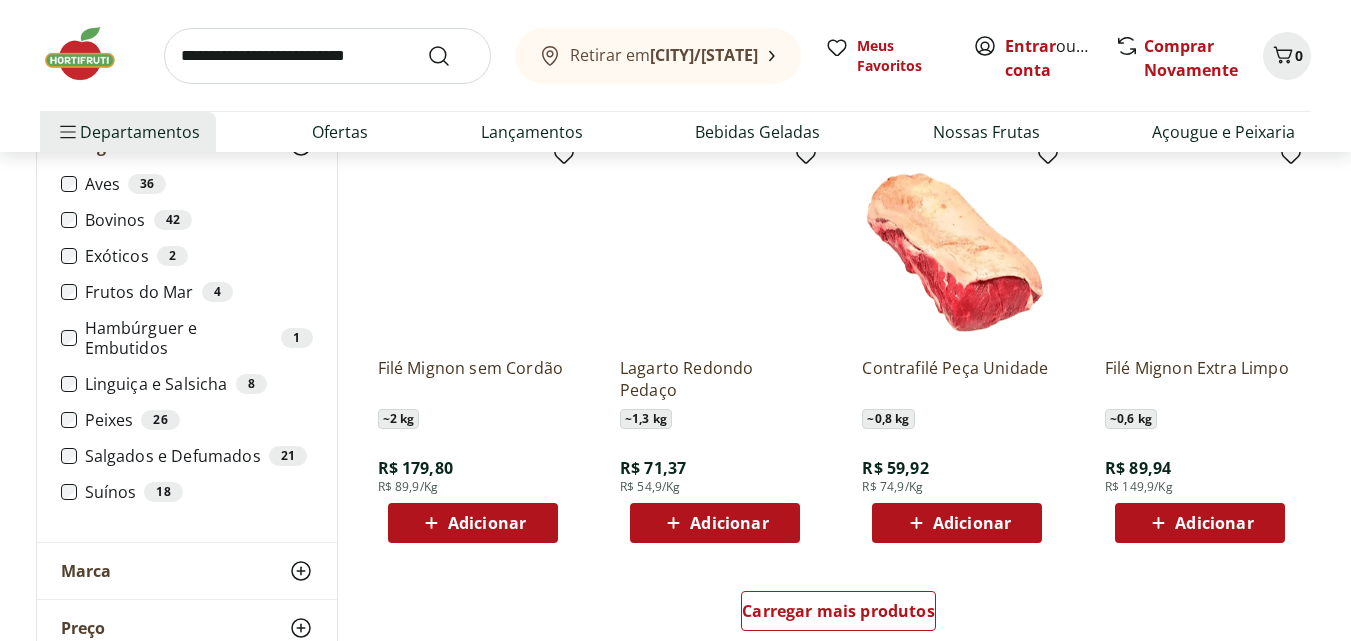 scroll, scrollTop: 1100, scrollLeft: 0, axis: vertical 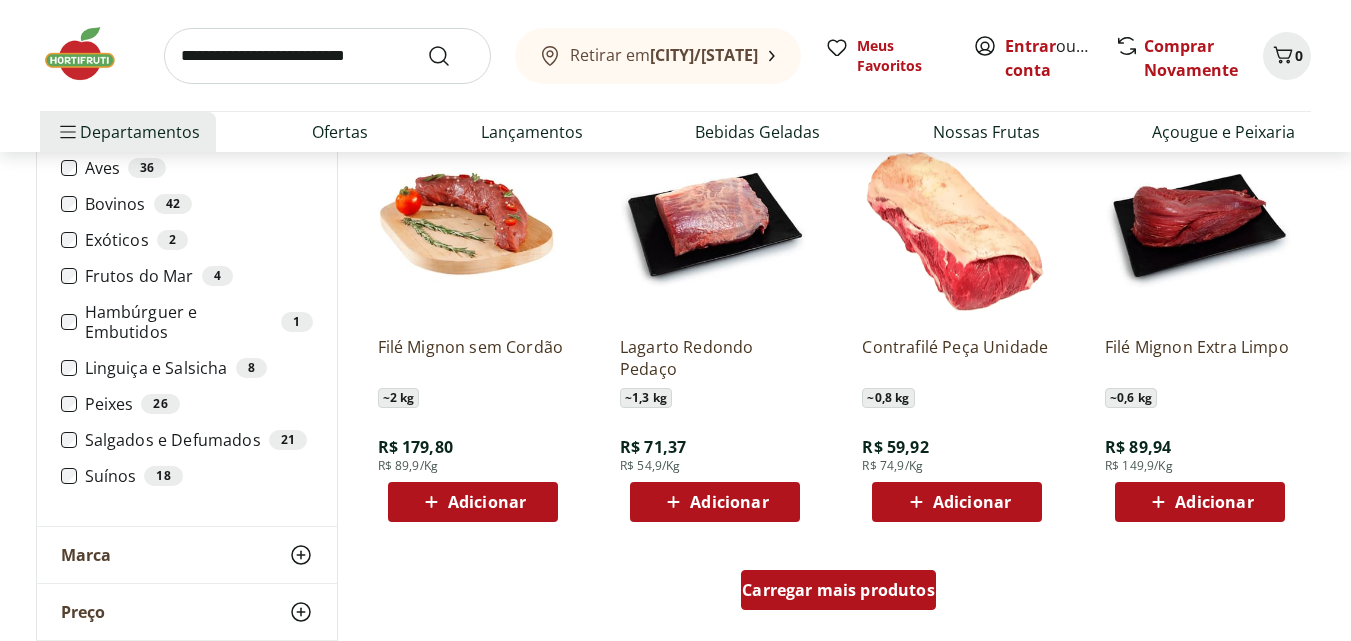 click on "Carregar mais produtos" at bounding box center (838, 590) 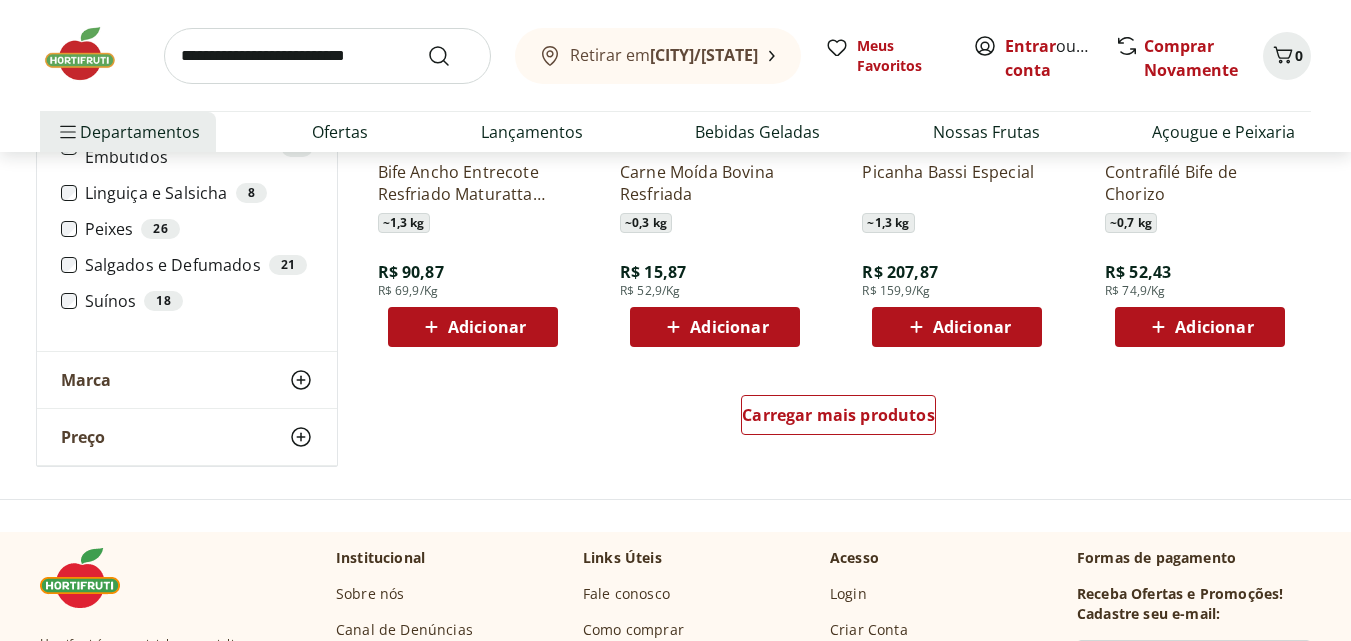 scroll, scrollTop: 2600, scrollLeft: 0, axis: vertical 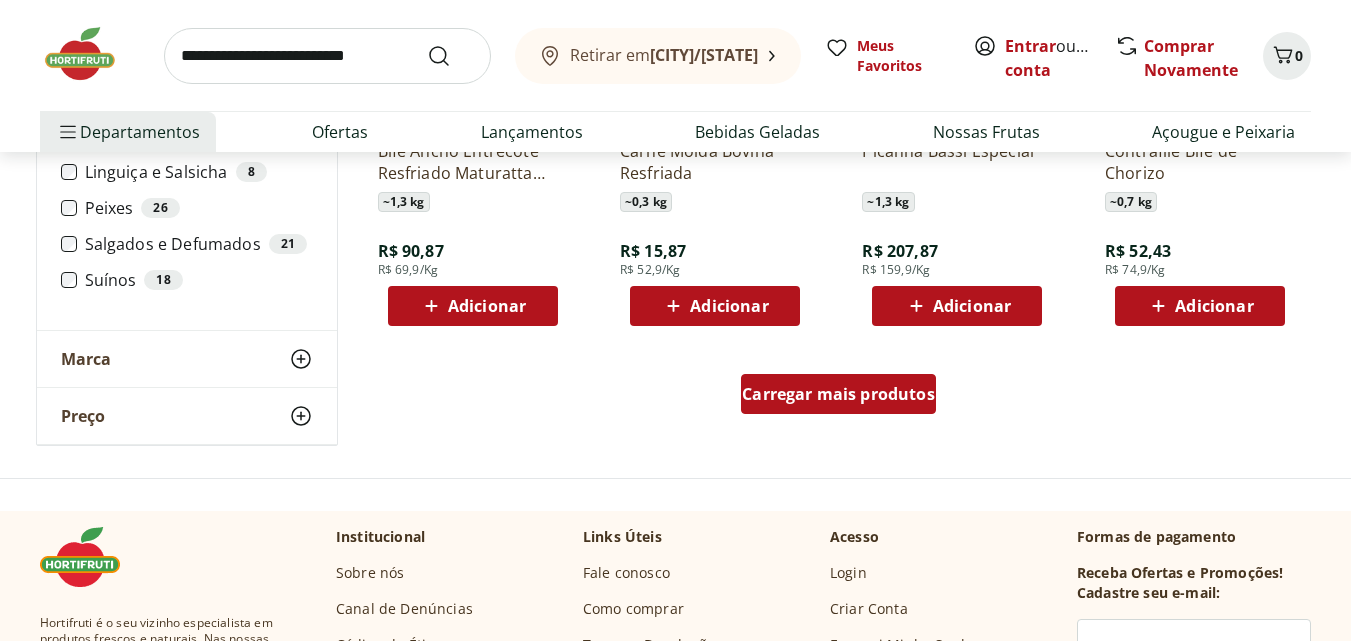 click on "Carregar mais produtos" at bounding box center (838, 394) 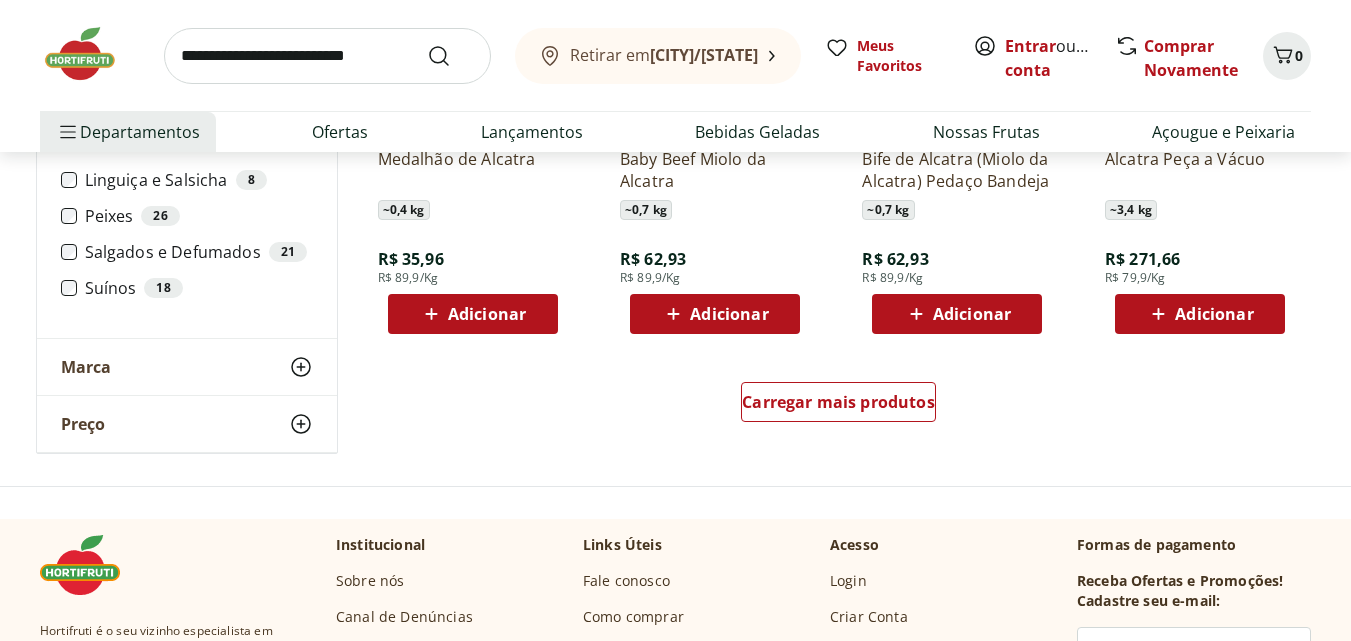 scroll, scrollTop: 3900, scrollLeft: 0, axis: vertical 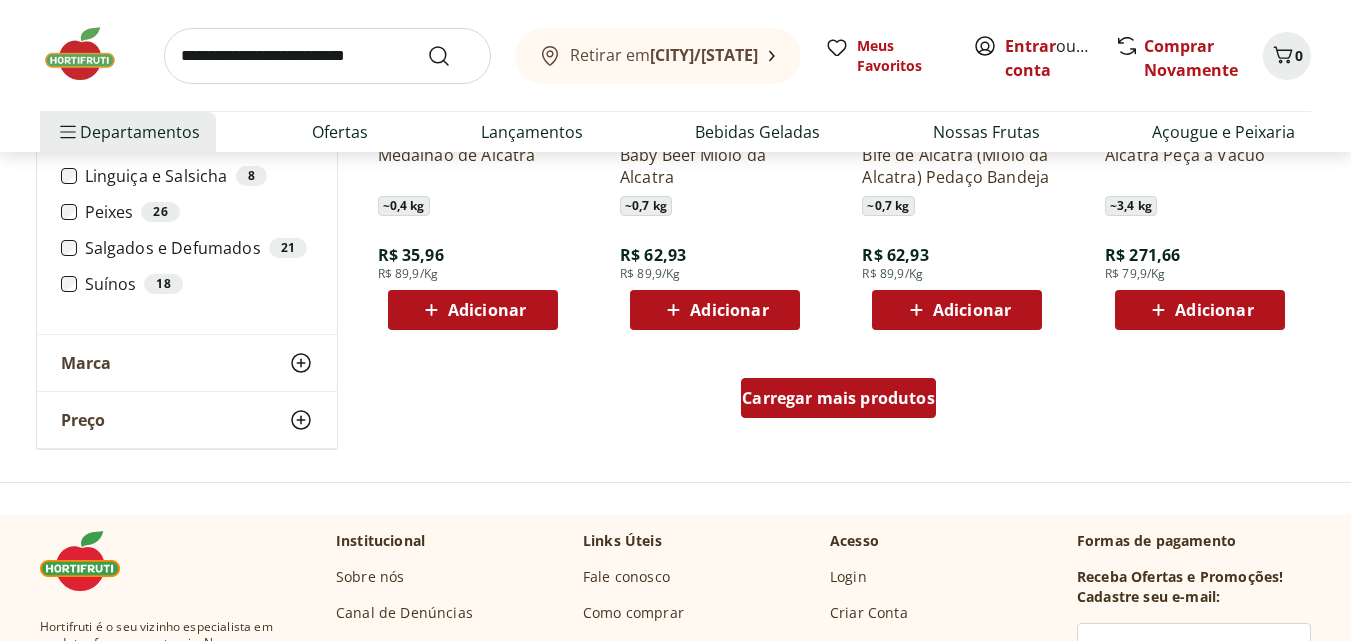 click on "Carregar mais produtos" at bounding box center (838, 398) 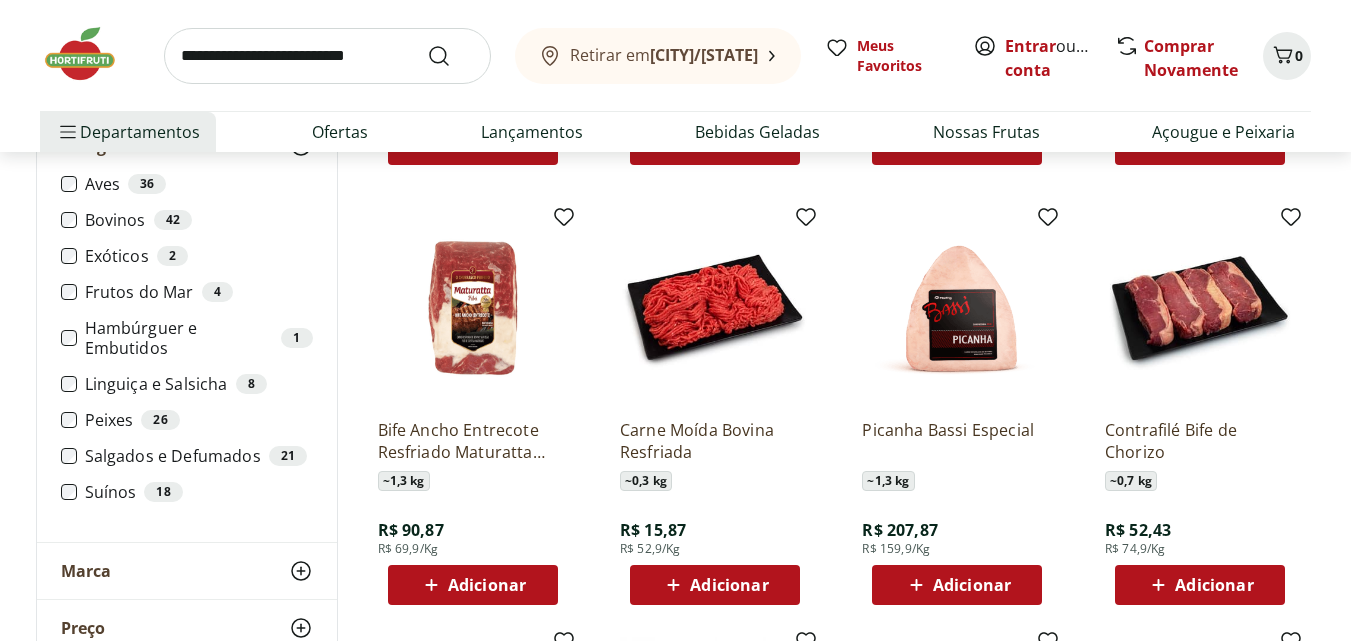 scroll, scrollTop: 2300, scrollLeft: 0, axis: vertical 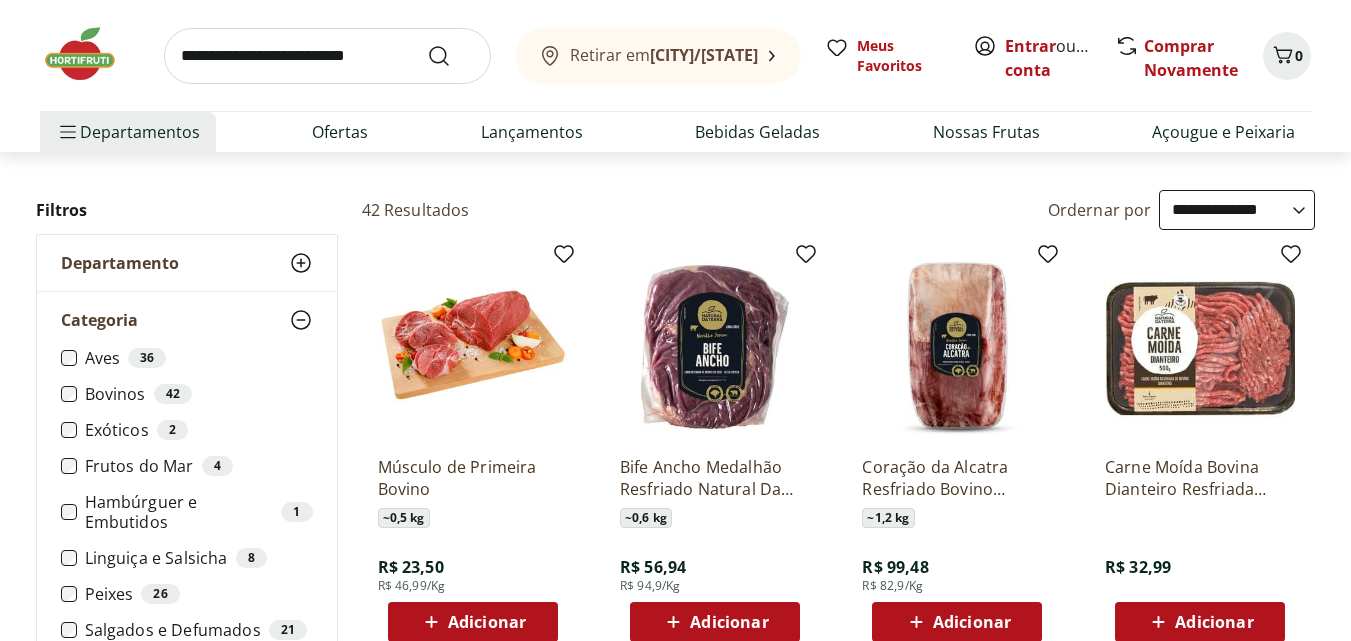 click at bounding box center (1200, 345) 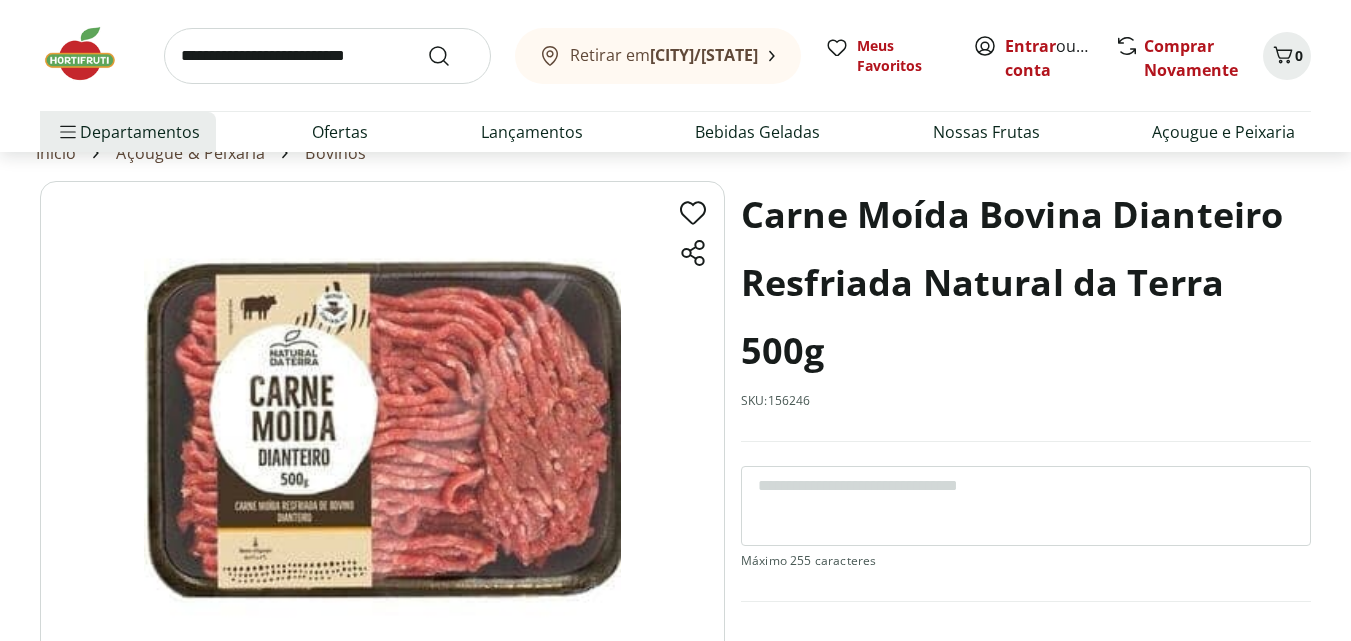 scroll, scrollTop: 100, scrollLeft: 0, axis: vertical 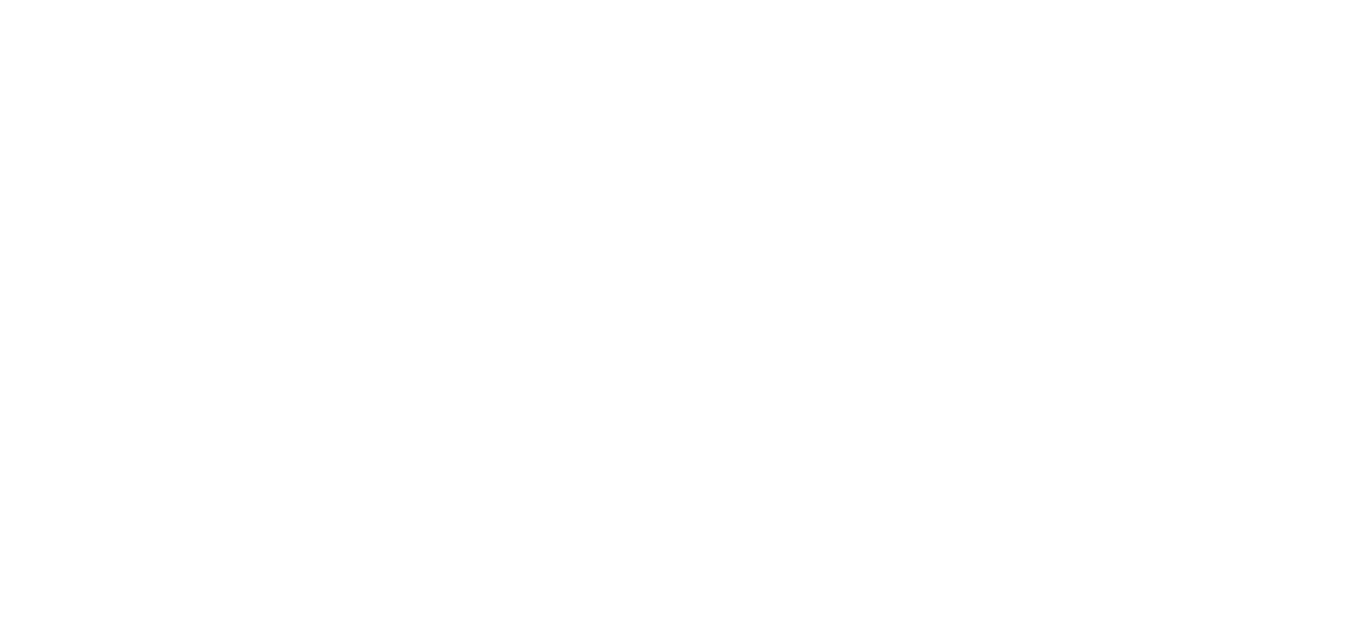 select on "**********" 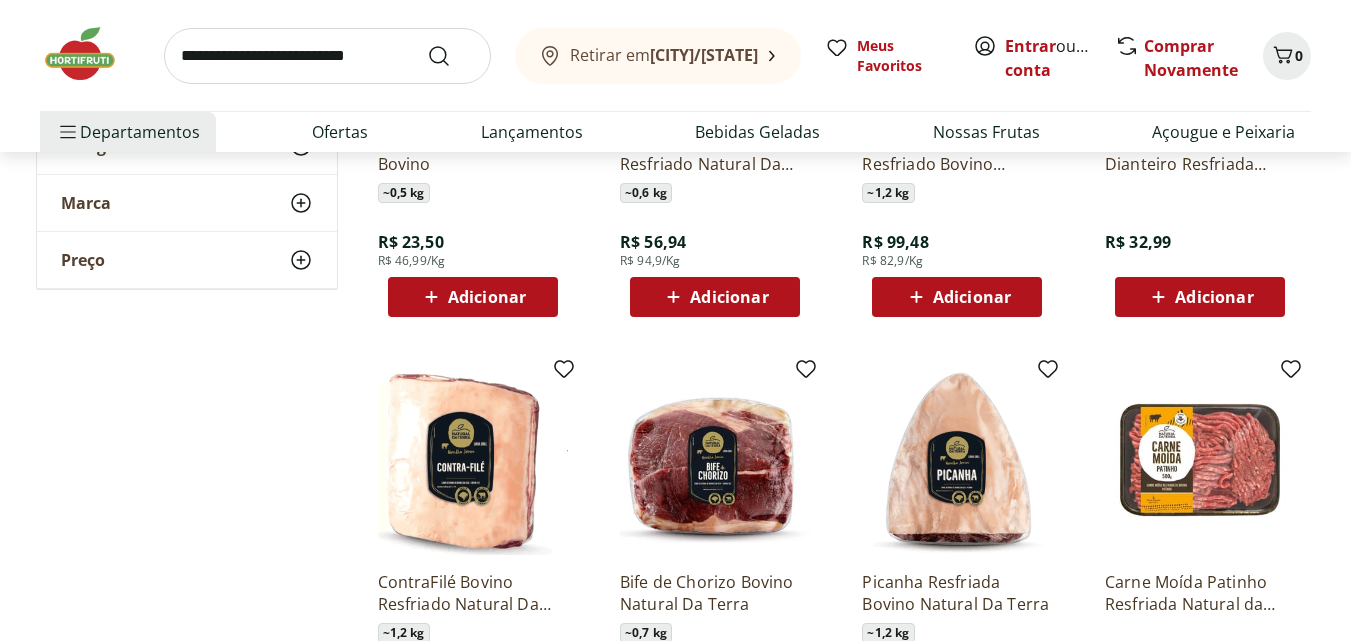 scroll, scrollTop: 500, scrollLeft: 0, axis: vertical 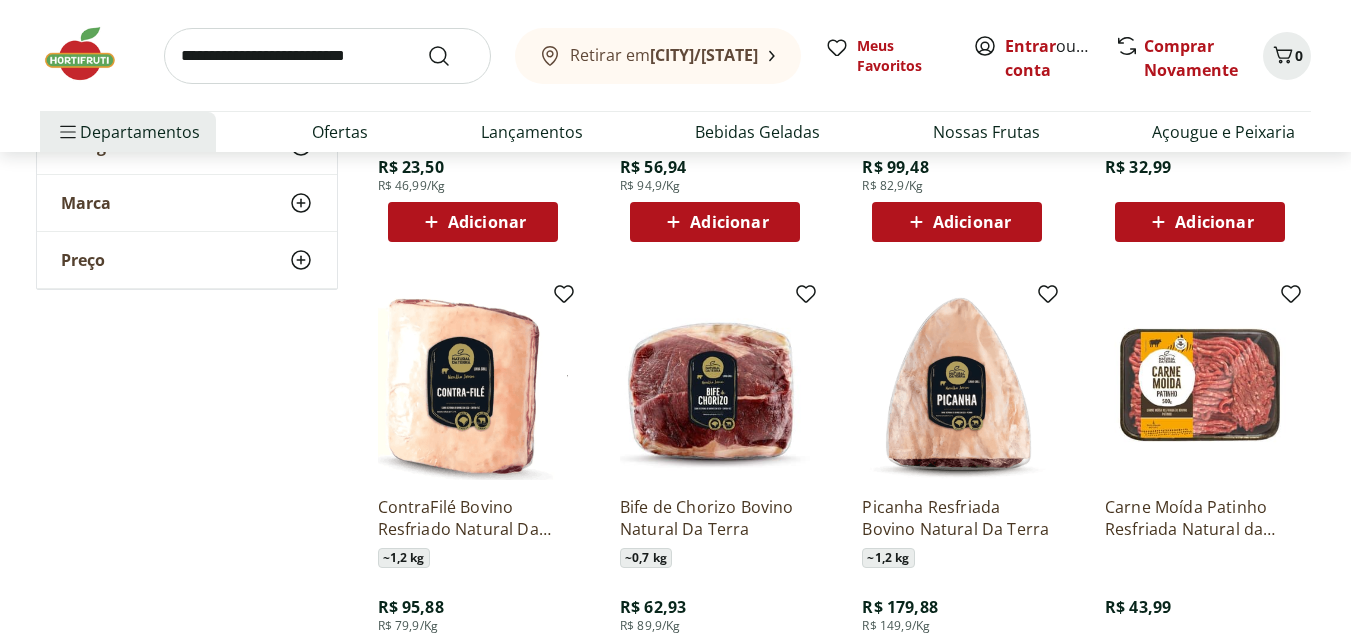 click at bounding box center [1200, 385] 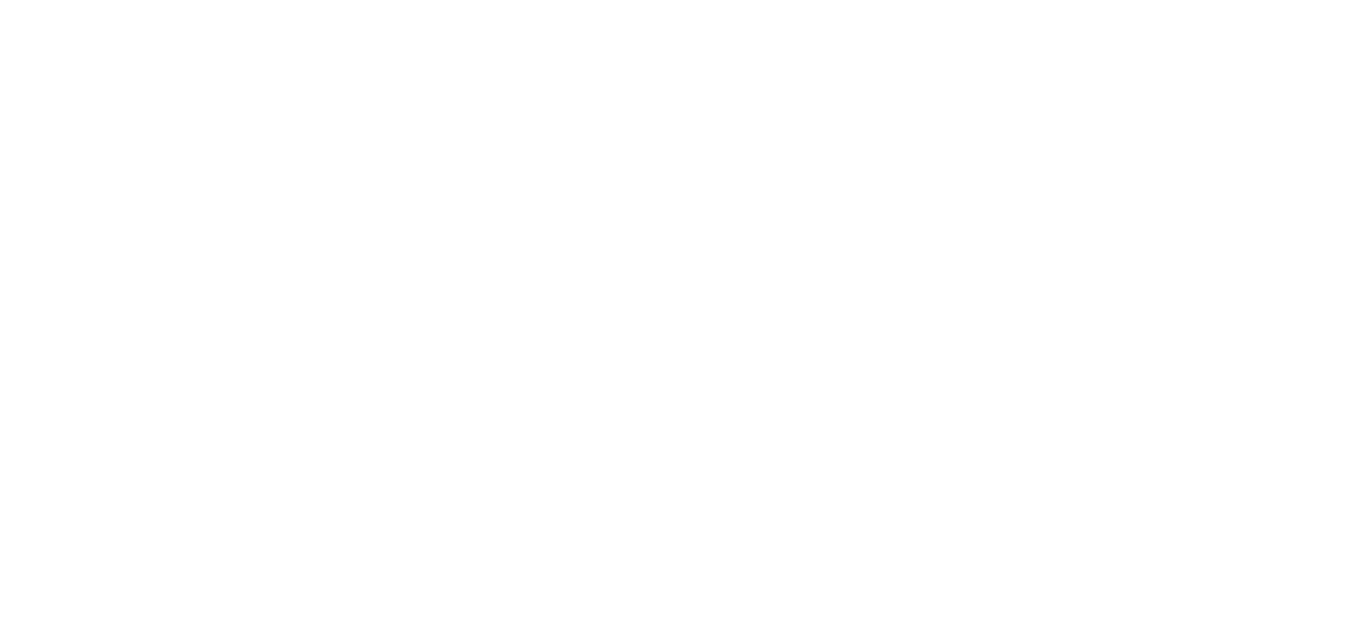 scroll, scrollTop: 0, scrollLeft: 0, axis: both 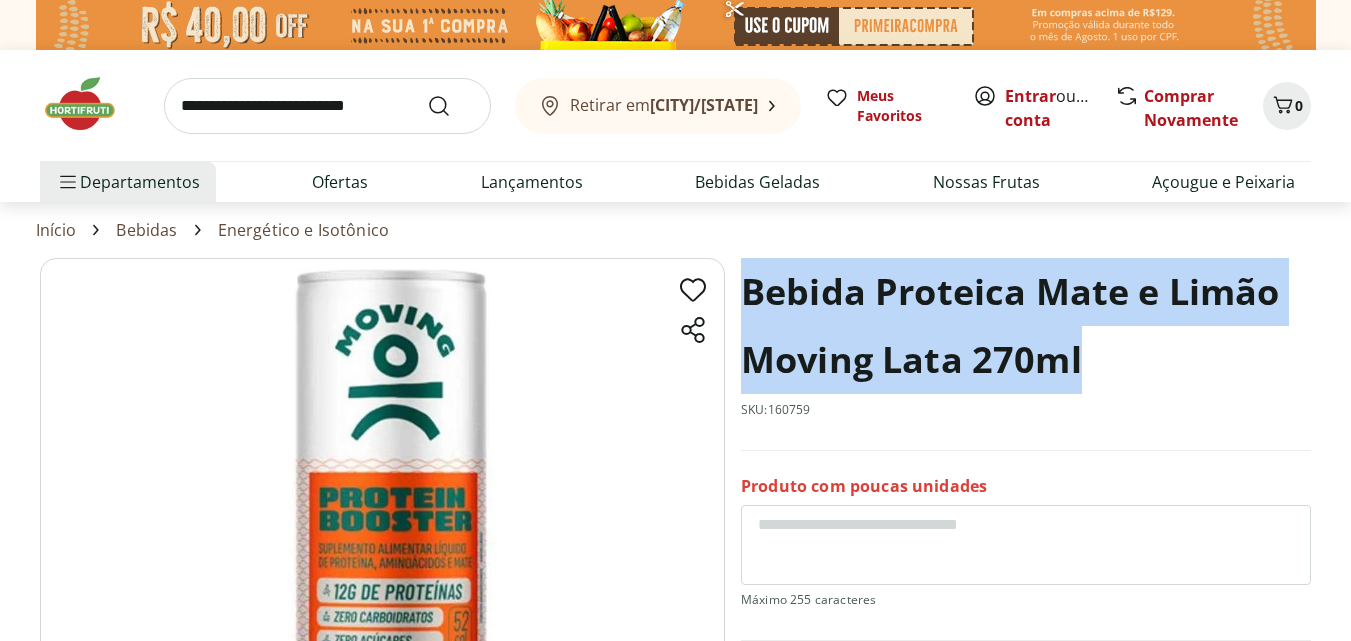 drag, startPoint x: 1084, startPoint y: 370, endPoint x: 746, endPoint y: 305, distance: 344.19327 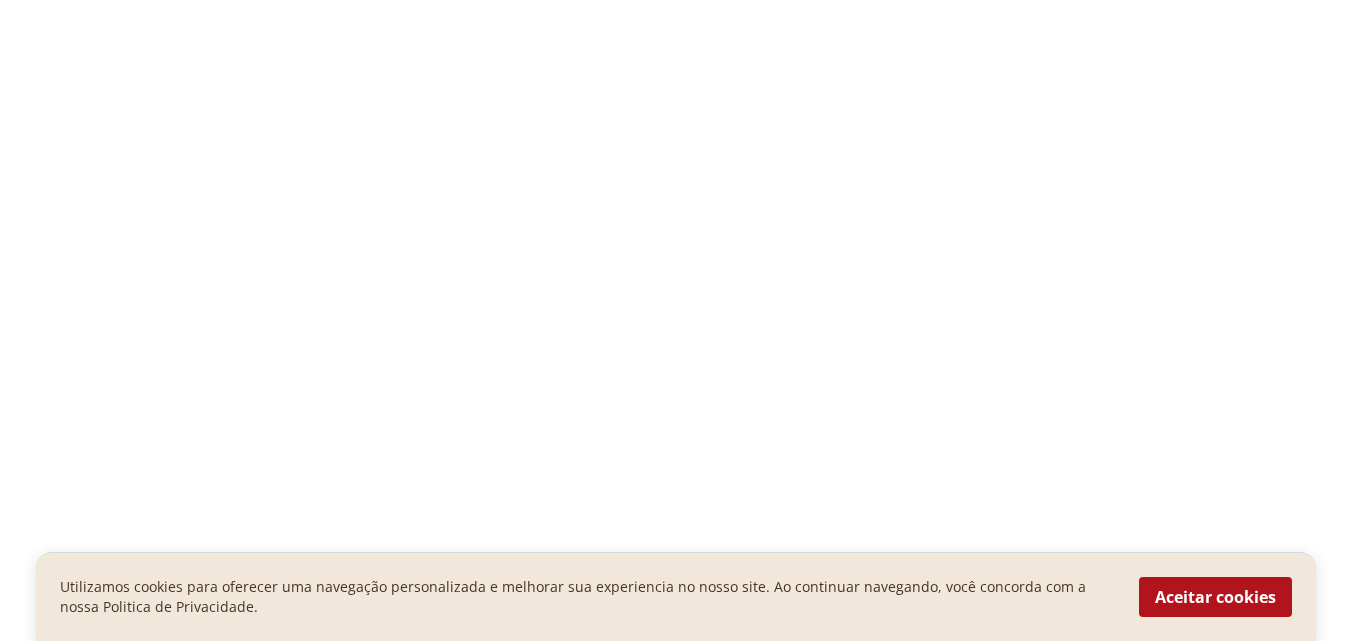 scroll, scrollTop: 0, scrollLeft: 0, axis: both 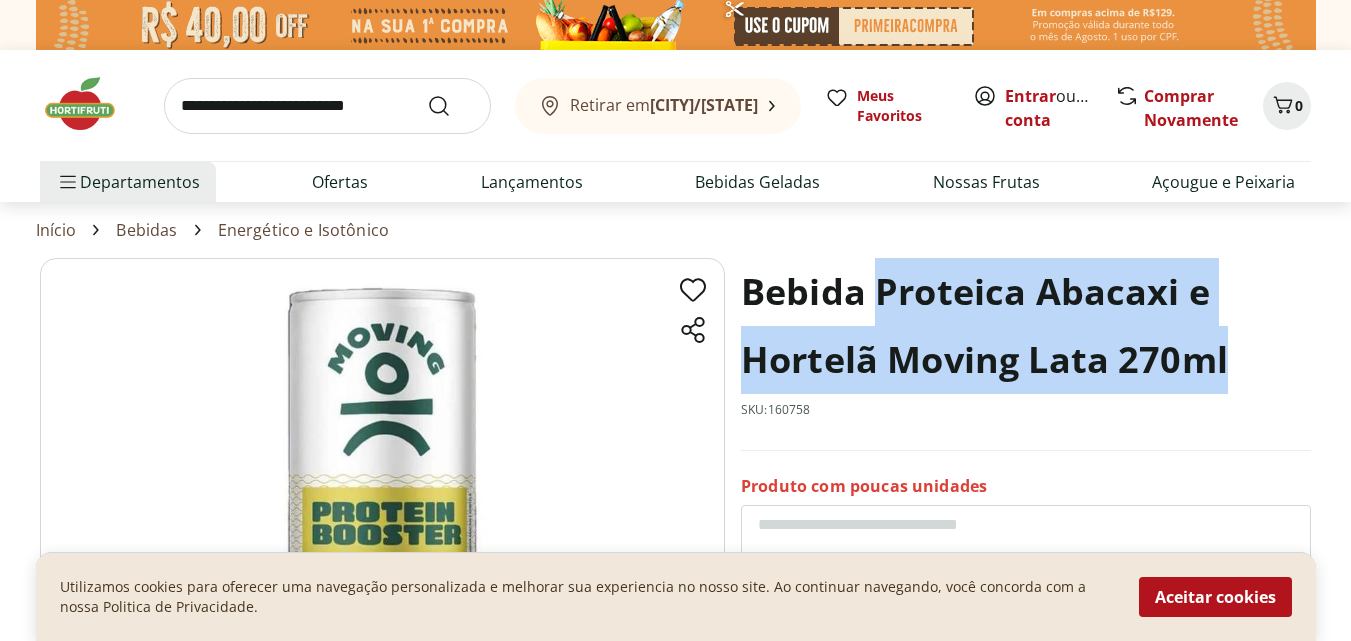 drag, startPoint x: 1232, startPoint y: 356, endPoint x: 879, endPoint y: 304, distance: 356.80948 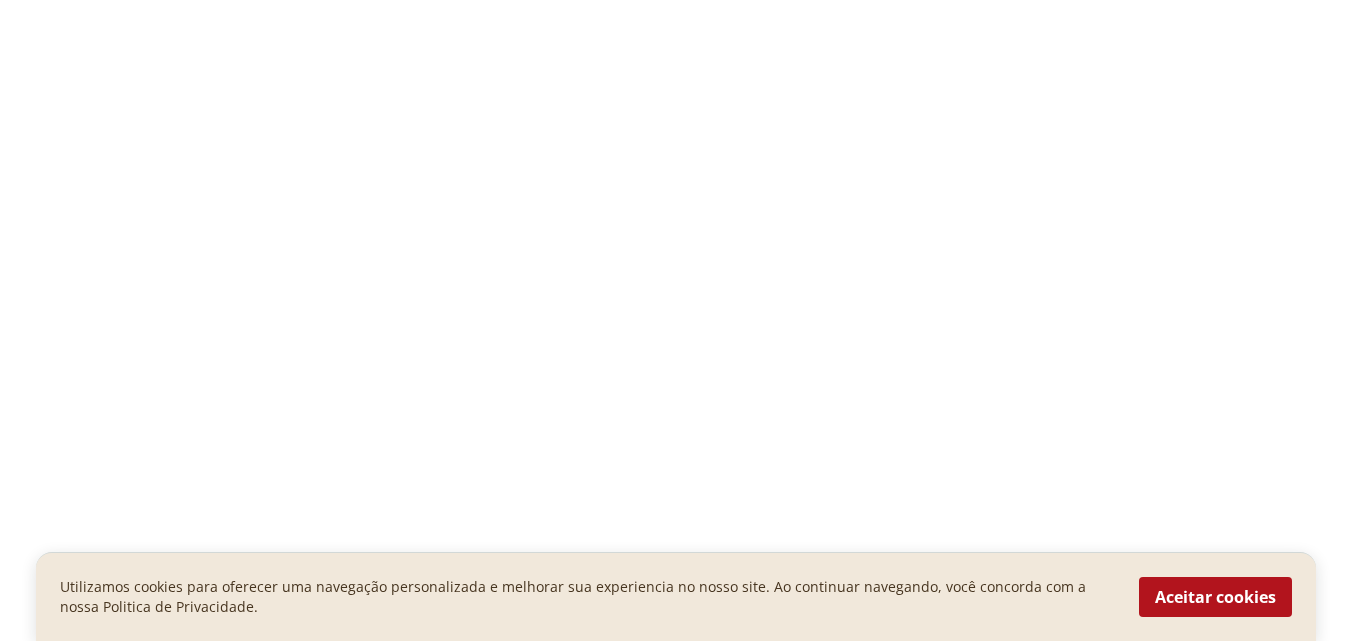 scroll, scrollTop: 0, scrollLeft: 0, axis: both 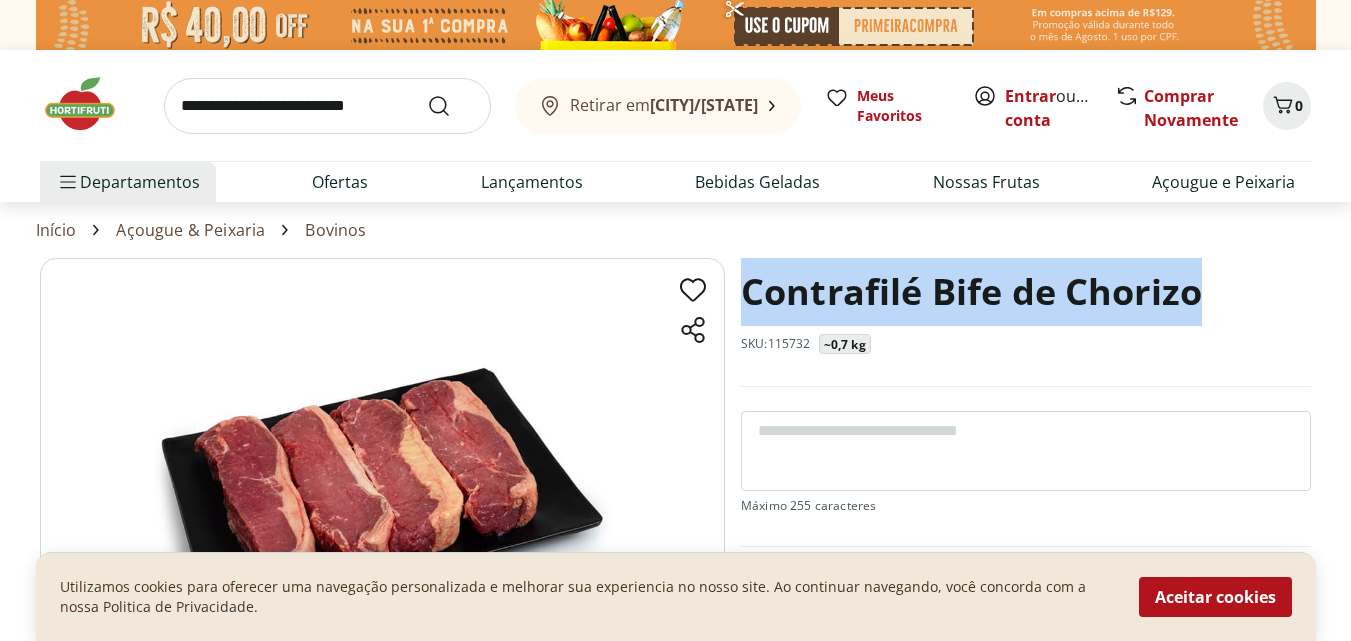 drag, startPoint x: 1229, startPoint y: 289, endPoint x: 740, endPoint y: 281, distance: 489.06543 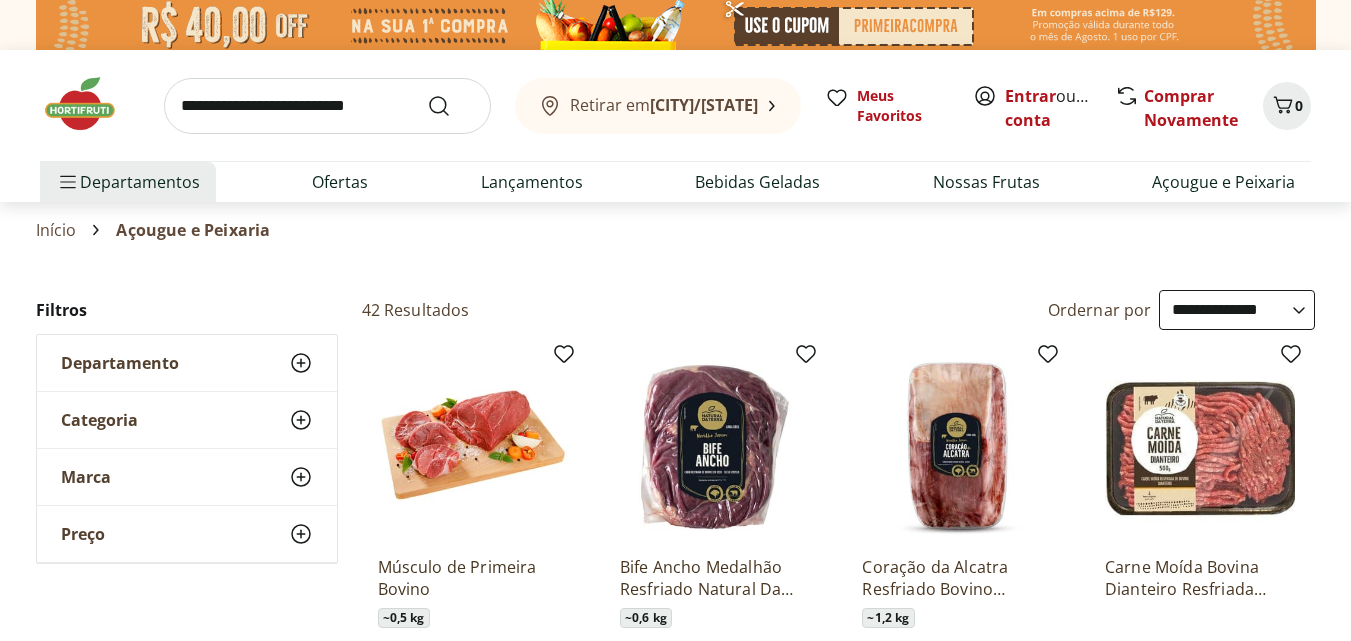 select on "**********" 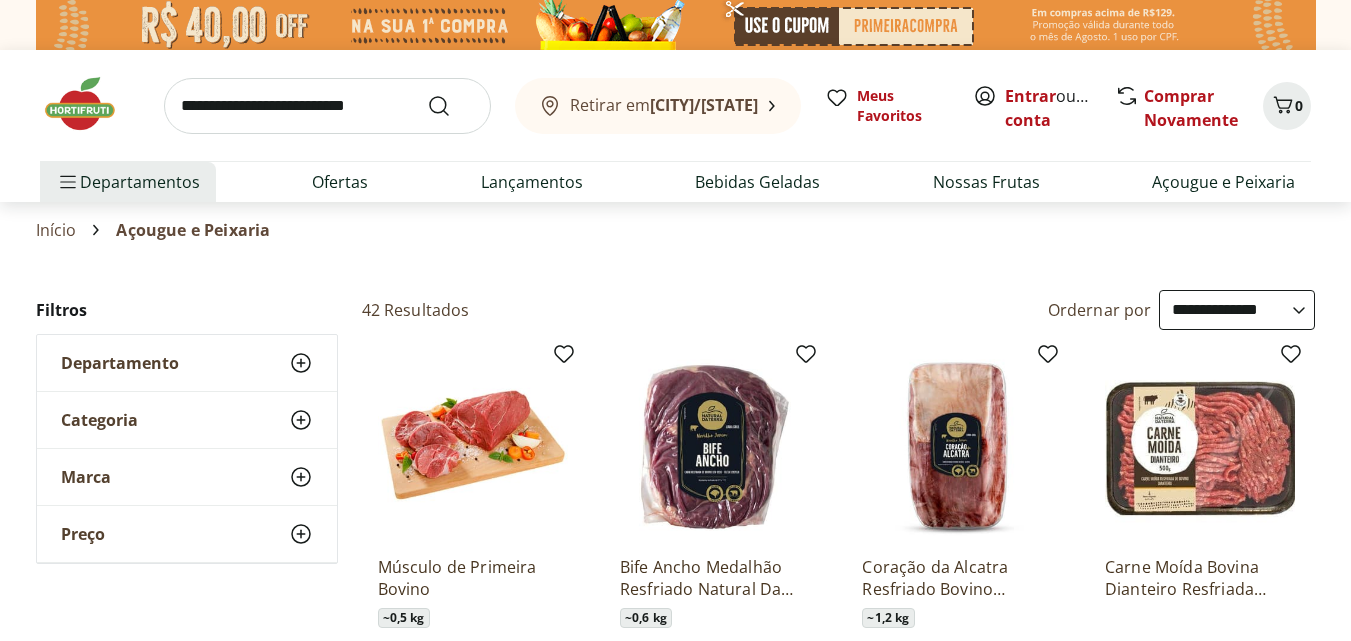 click 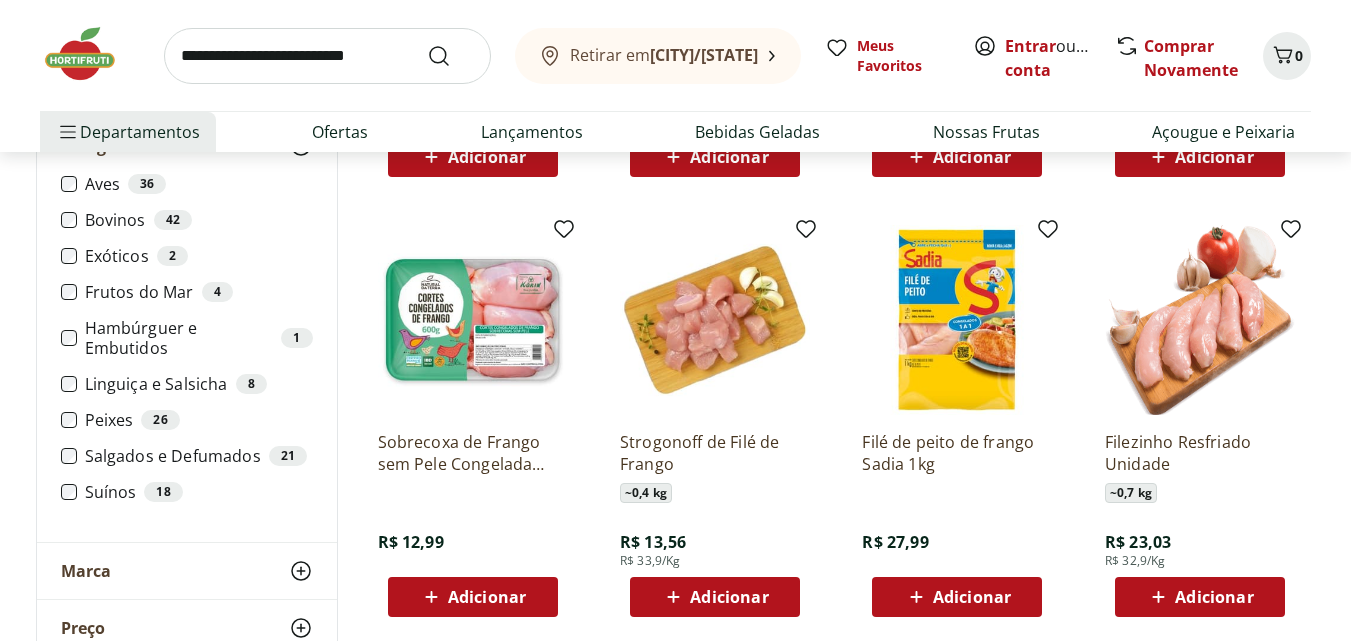 scroll, scrollTop: 600, scrollLeft: 0, axis: vertical 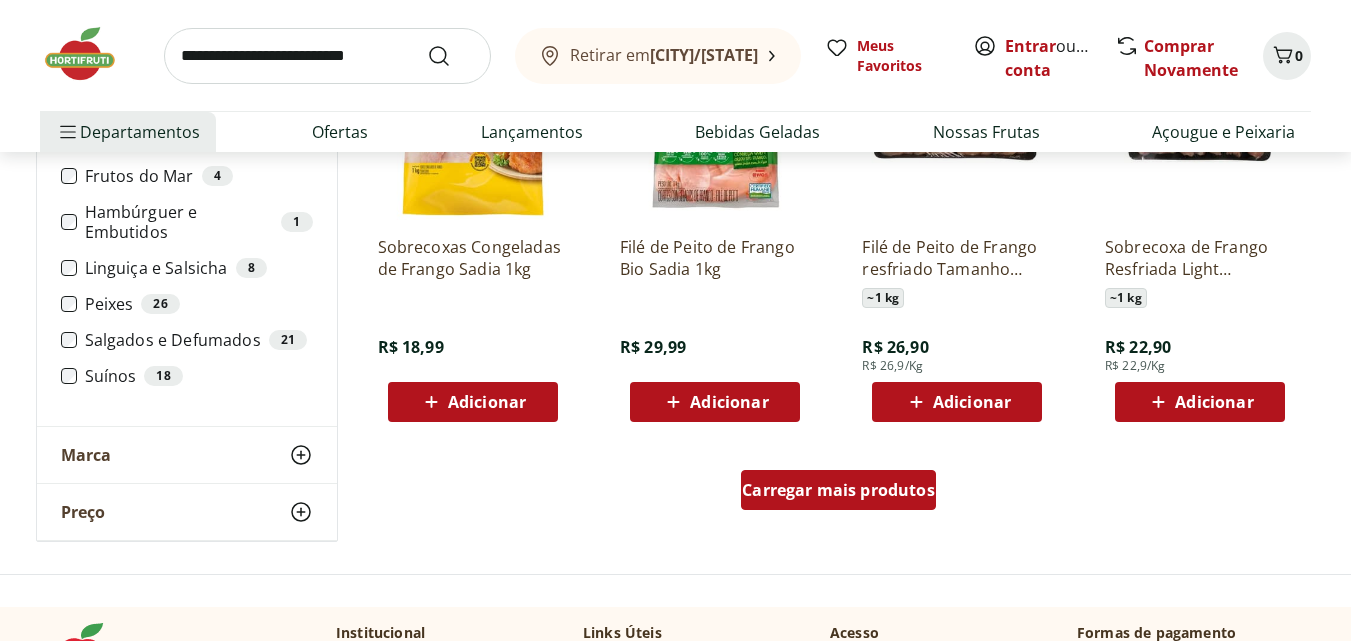 click on "Carregar mais produtos" at bounding box center [838, 490] 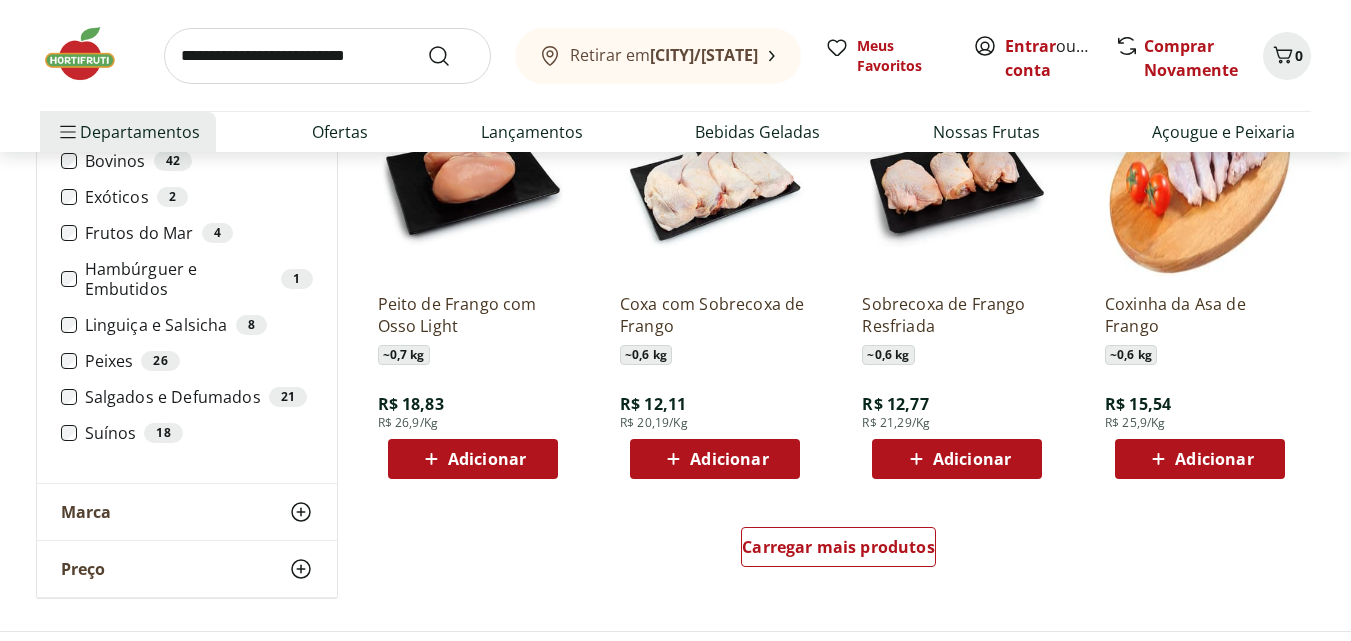 scroll, scrollTop: 2500, scrollLeft: 0, axis: vertical 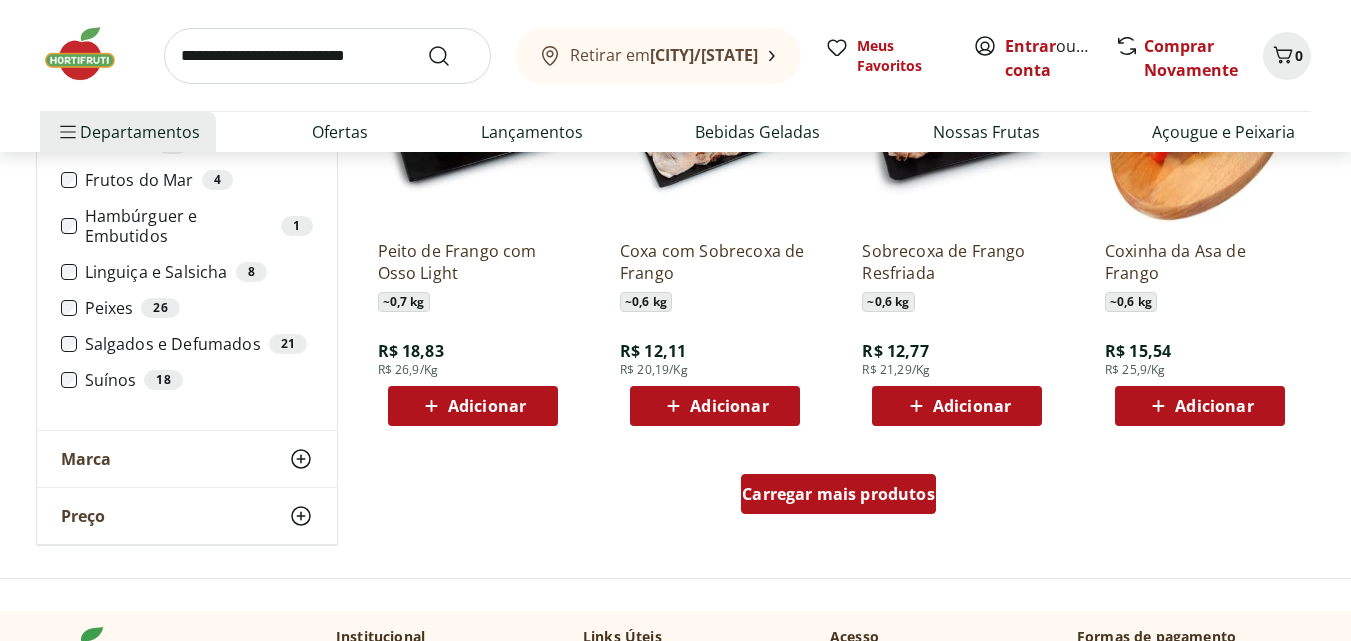 click on "Carregar mais produtos" at bounding box center (838, 494) 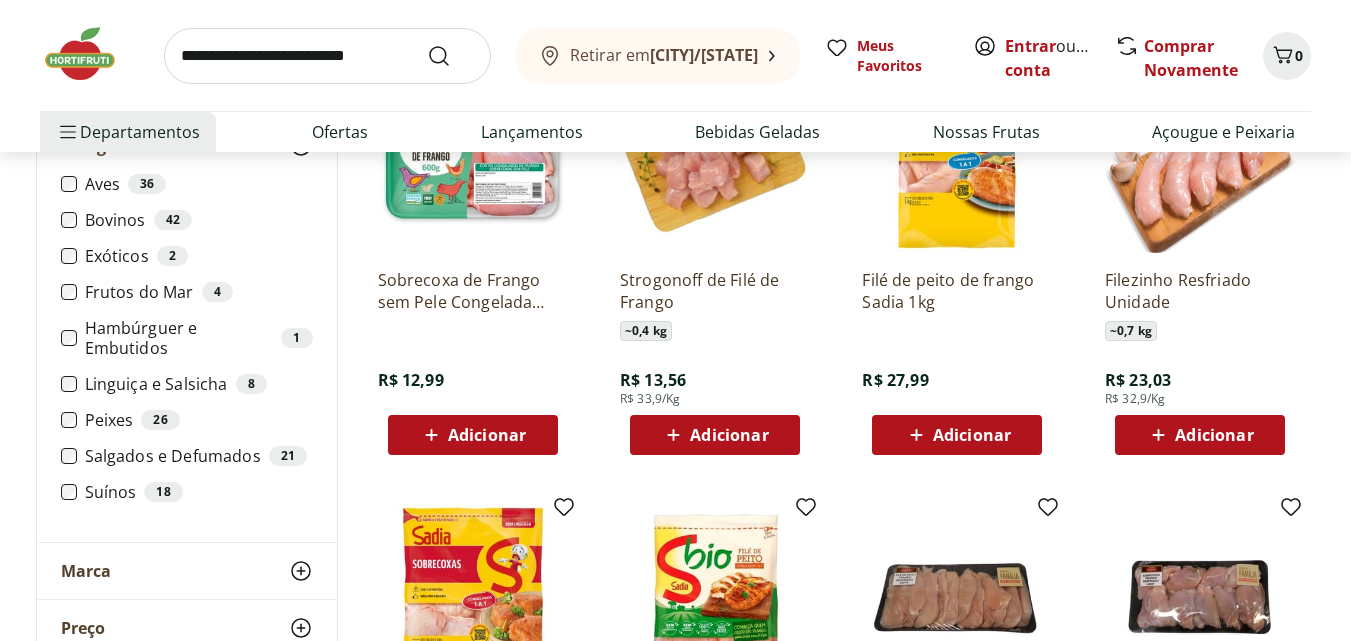 scroll, scrollTop: 700, scrollLeft: 0, axis: vertical 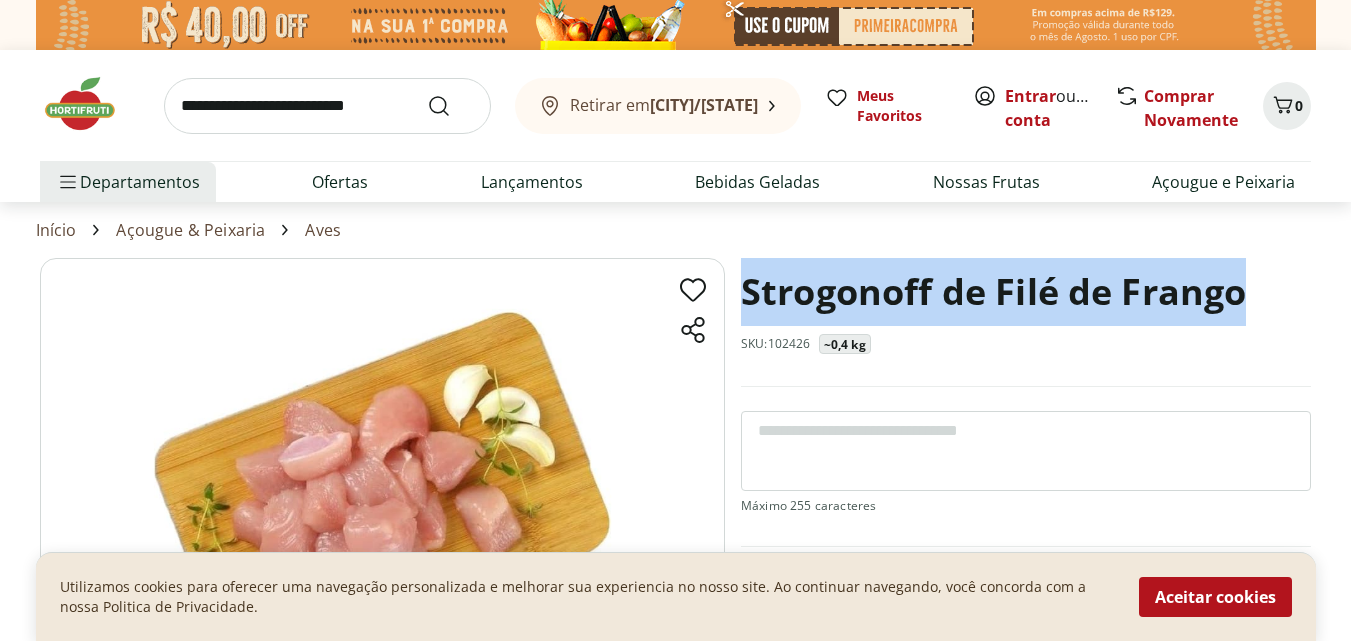 drag, startPoint x: 1194, startPoint y: 290, endPoint x: 738, endPoint y: 288, distance: 456.0044 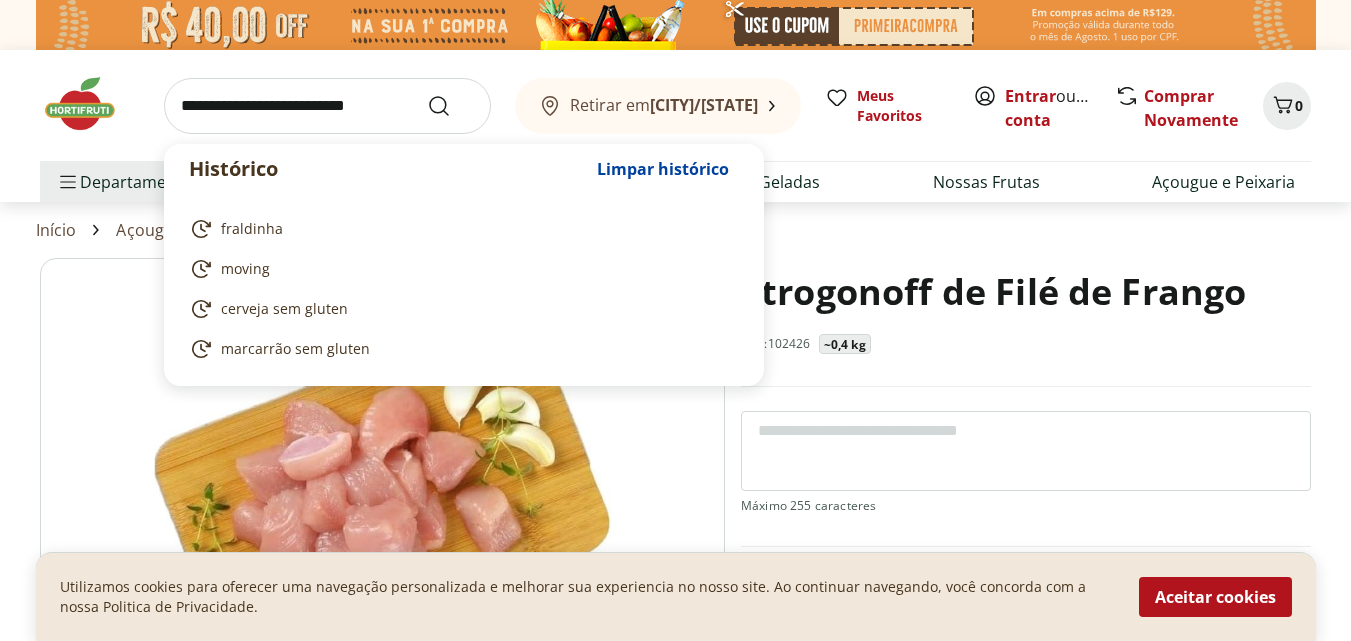 click at bounding box center [327, 106] 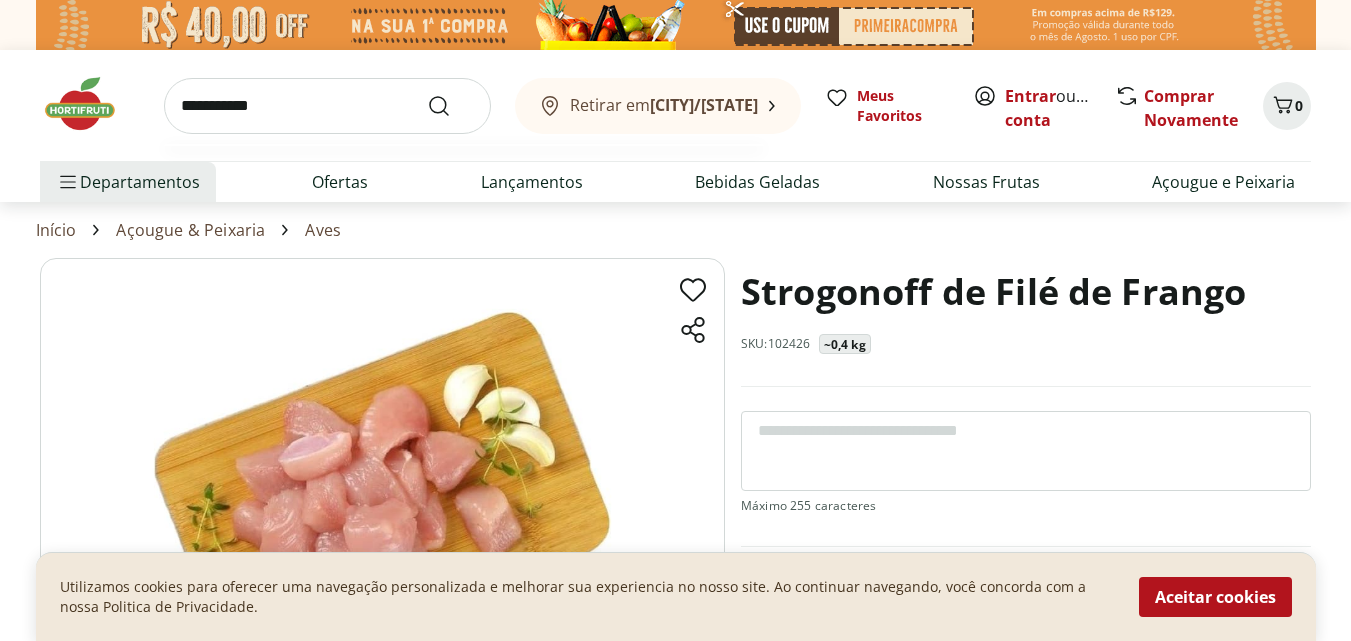 type on "**********" 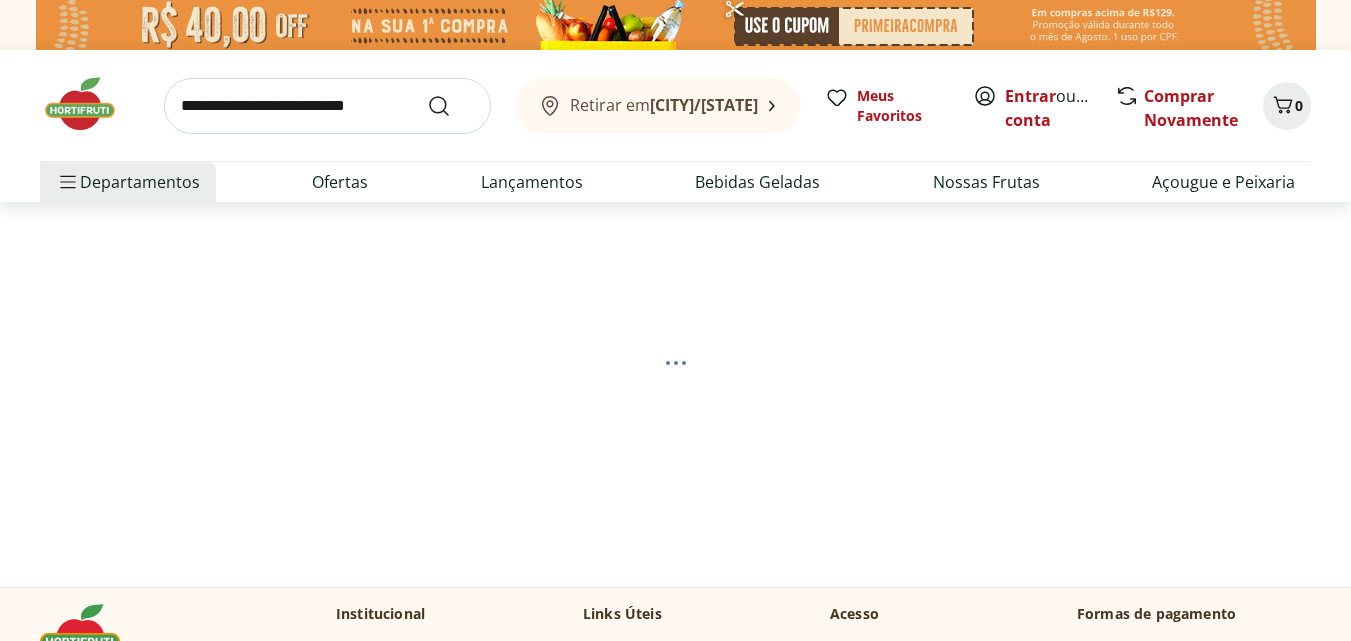 select on "**********" 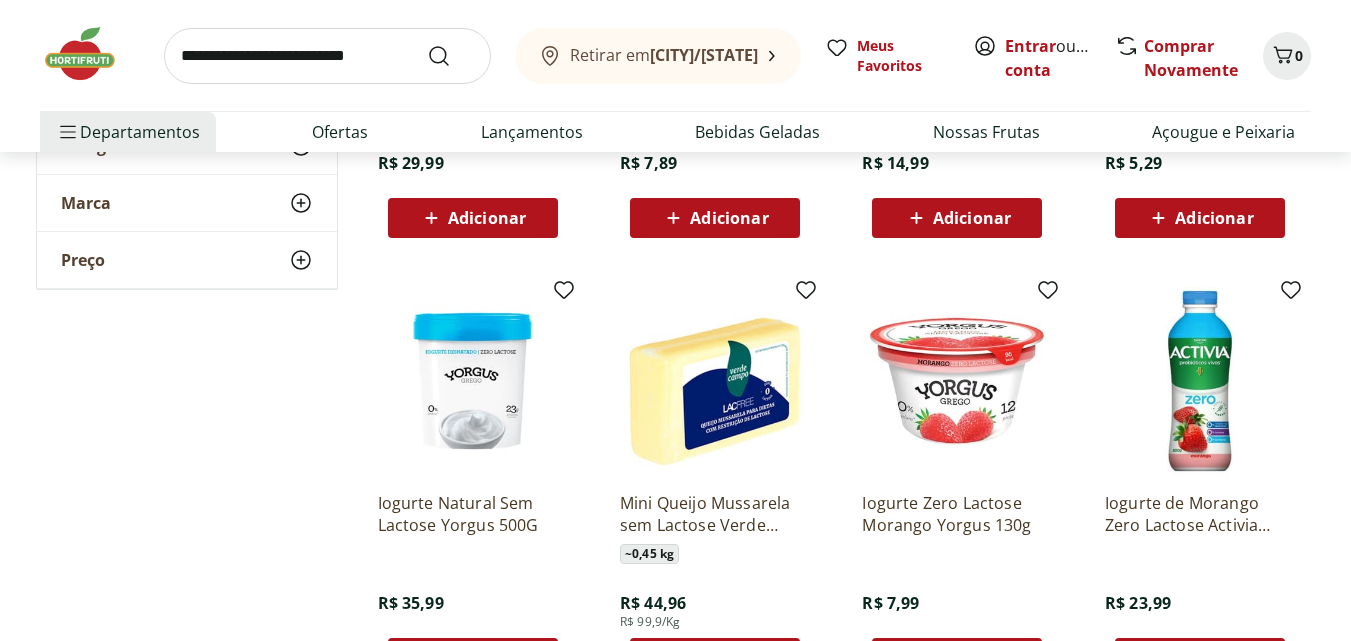 scroll, scrollTop: 600, scrollLeft: 0, axis: vertical 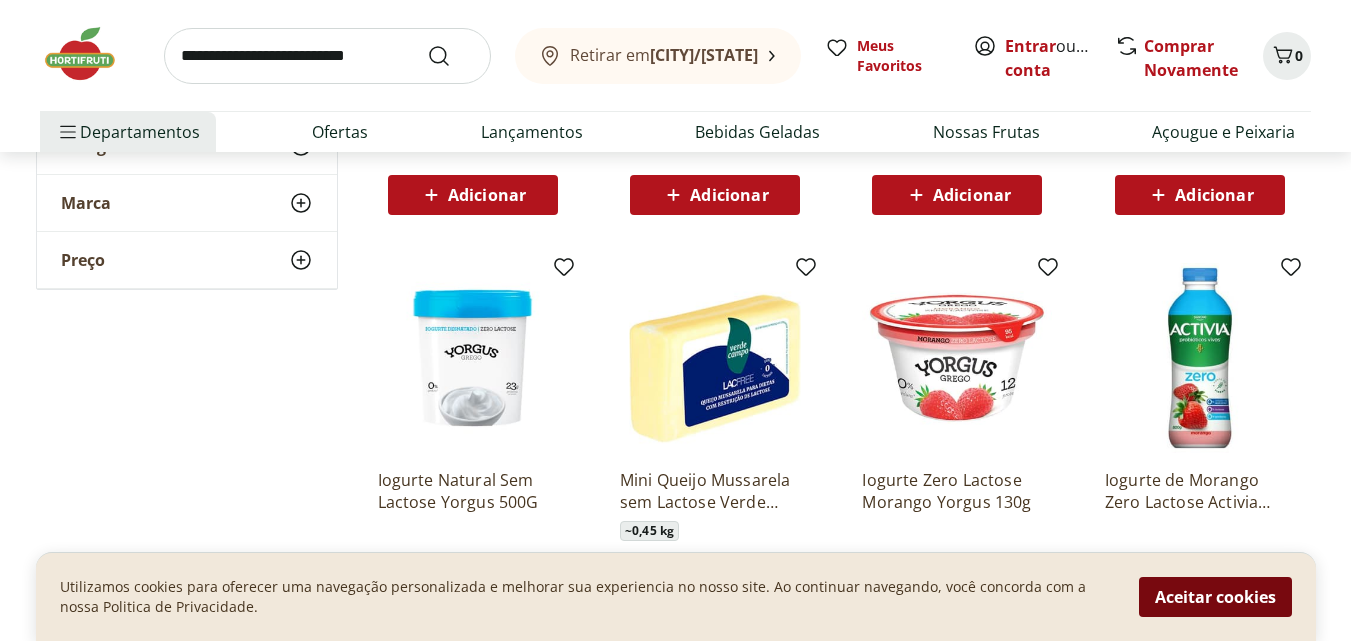 click on "Aceitar cookies" at bounding box center (1215, 597) 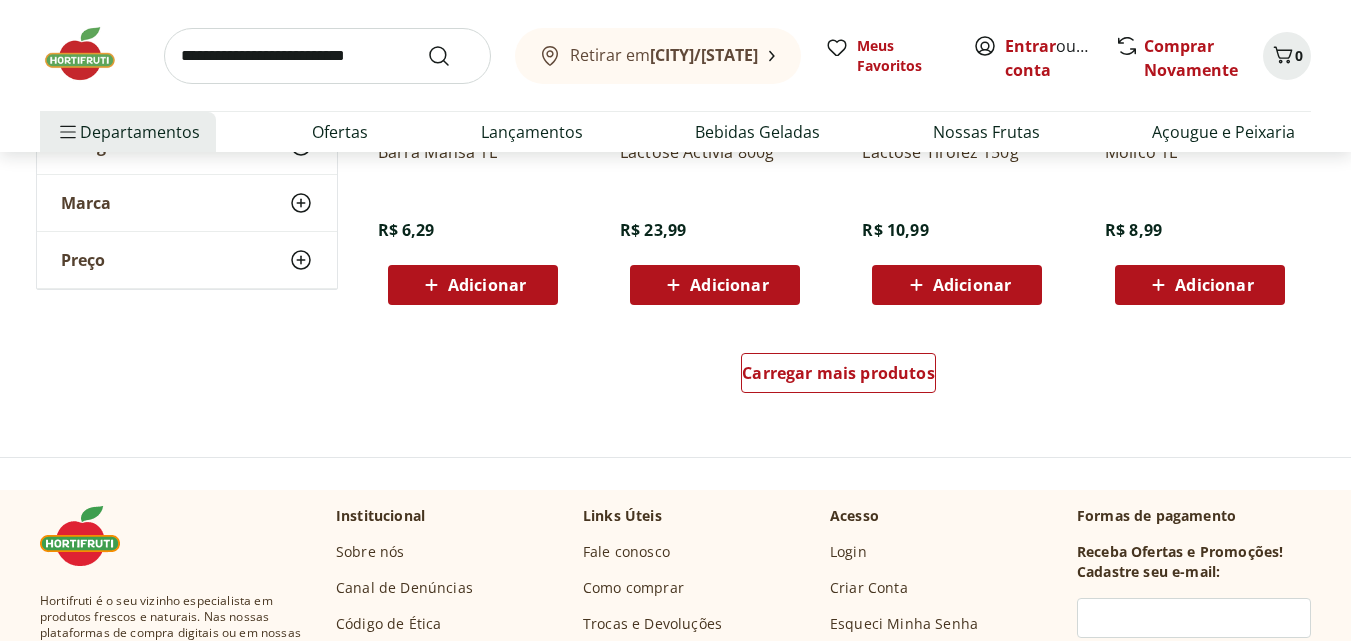 scroll, scrollTop: 1400, scrollLeft: 0, axis: vertical 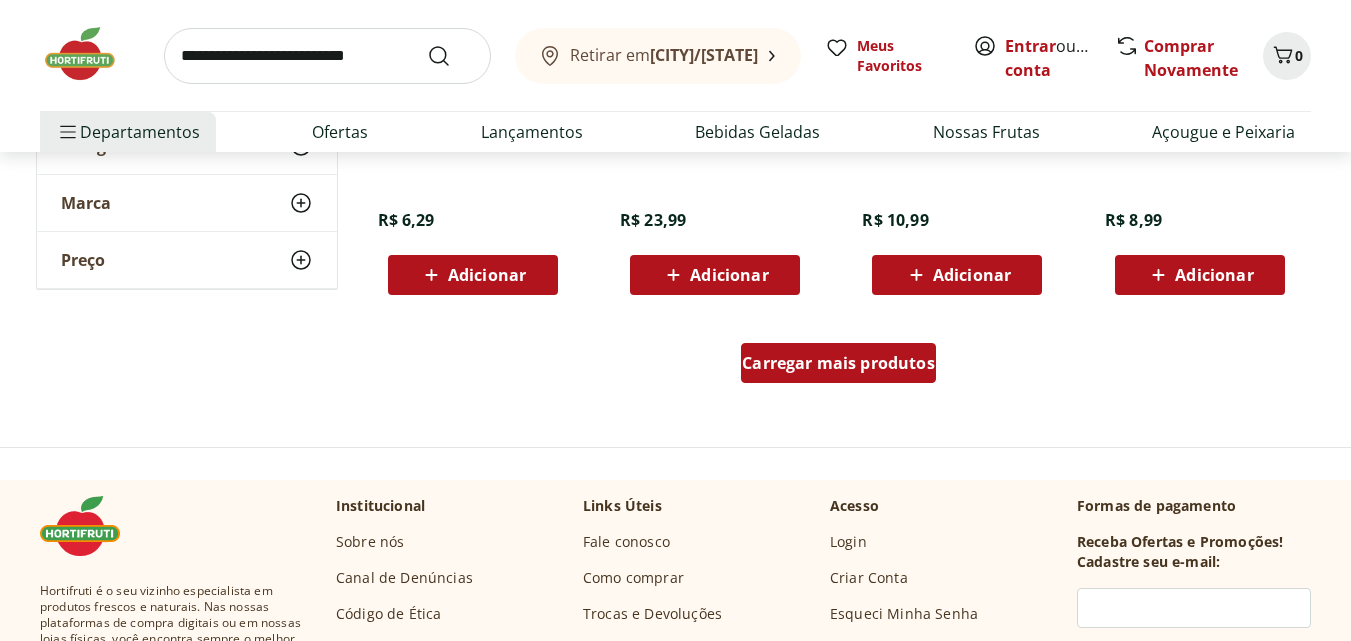 click on "Carregar mais produtos" at bounding box center (838, 363) 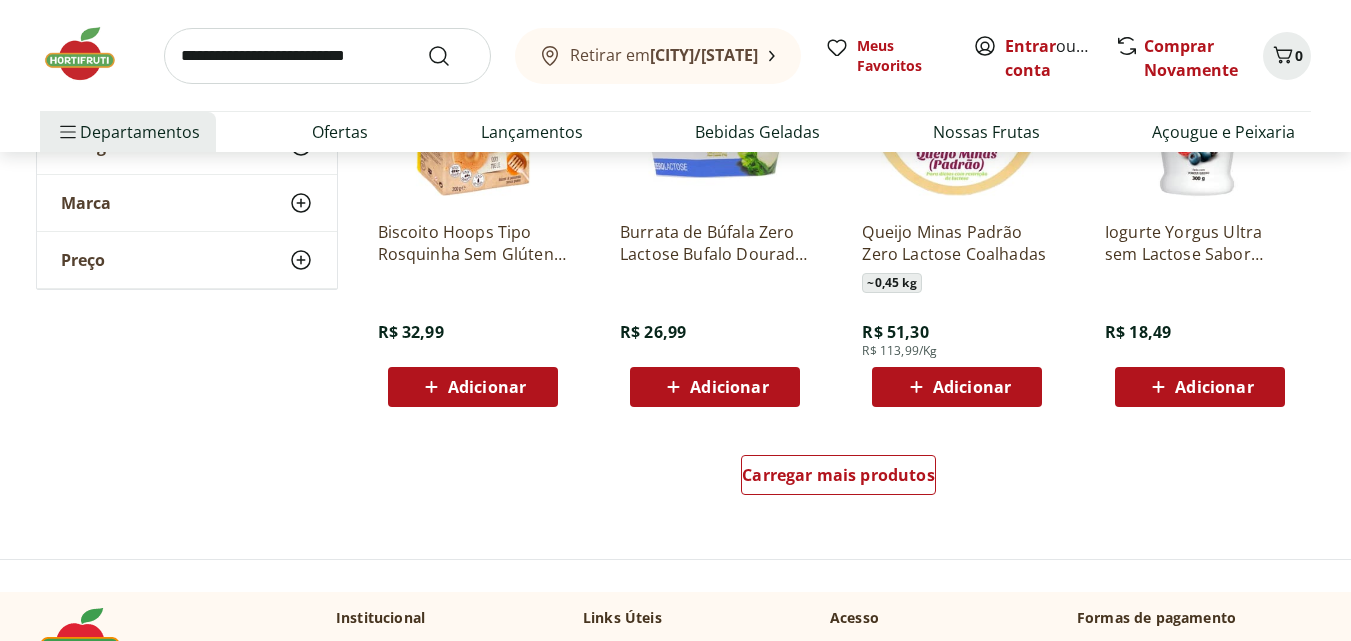 scroll, scrollTop: 2600, scrollLeft: 0, axis: vertical 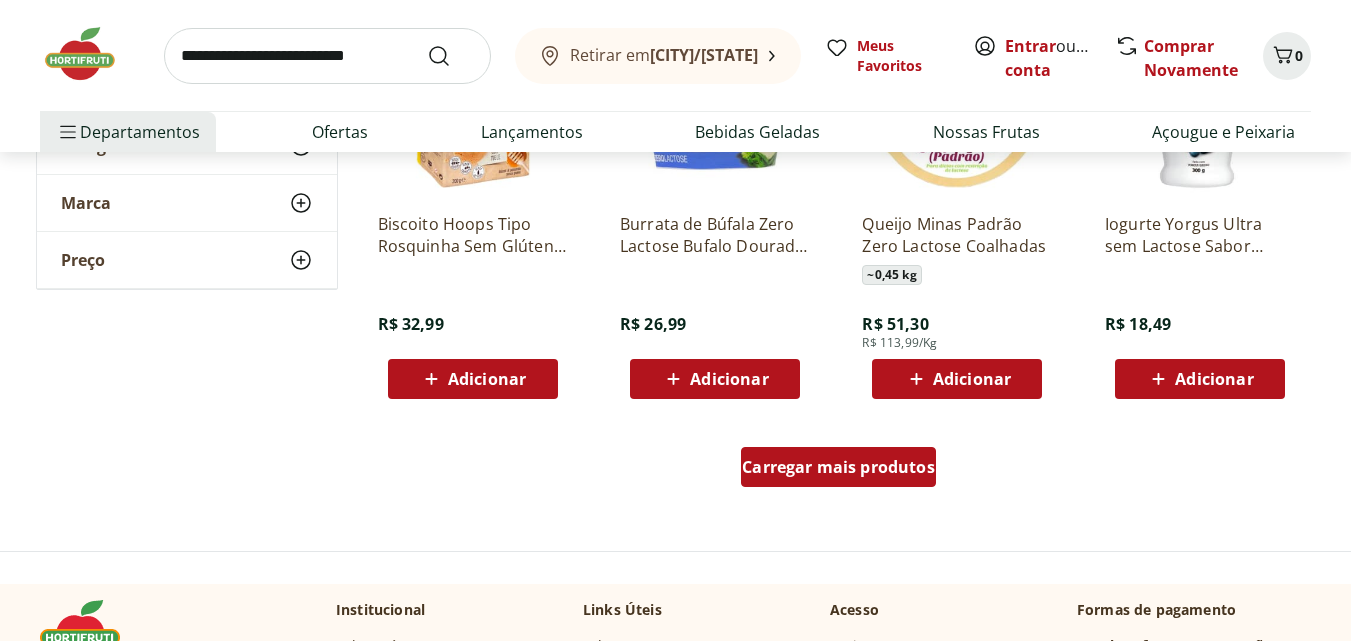 click on "Carregar mais produtos" at bounding box center (838, 471) 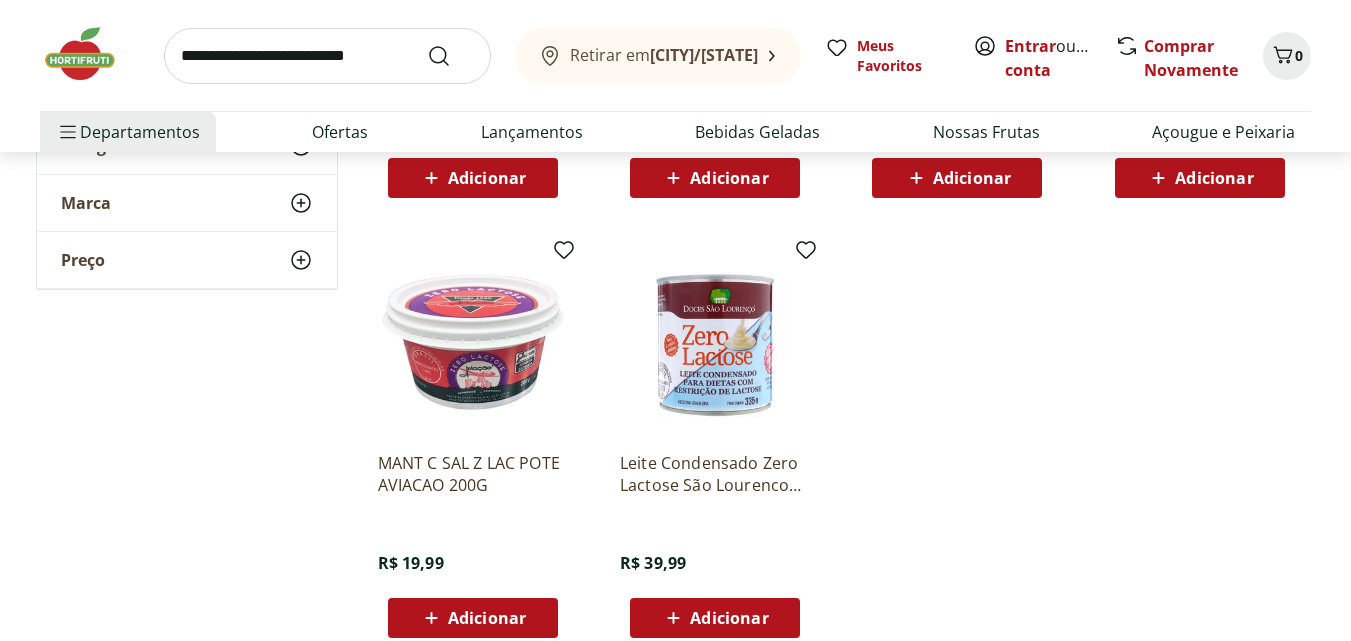 scroll, scrollTop: 3700, scrollLeft: 0, axis: vertical 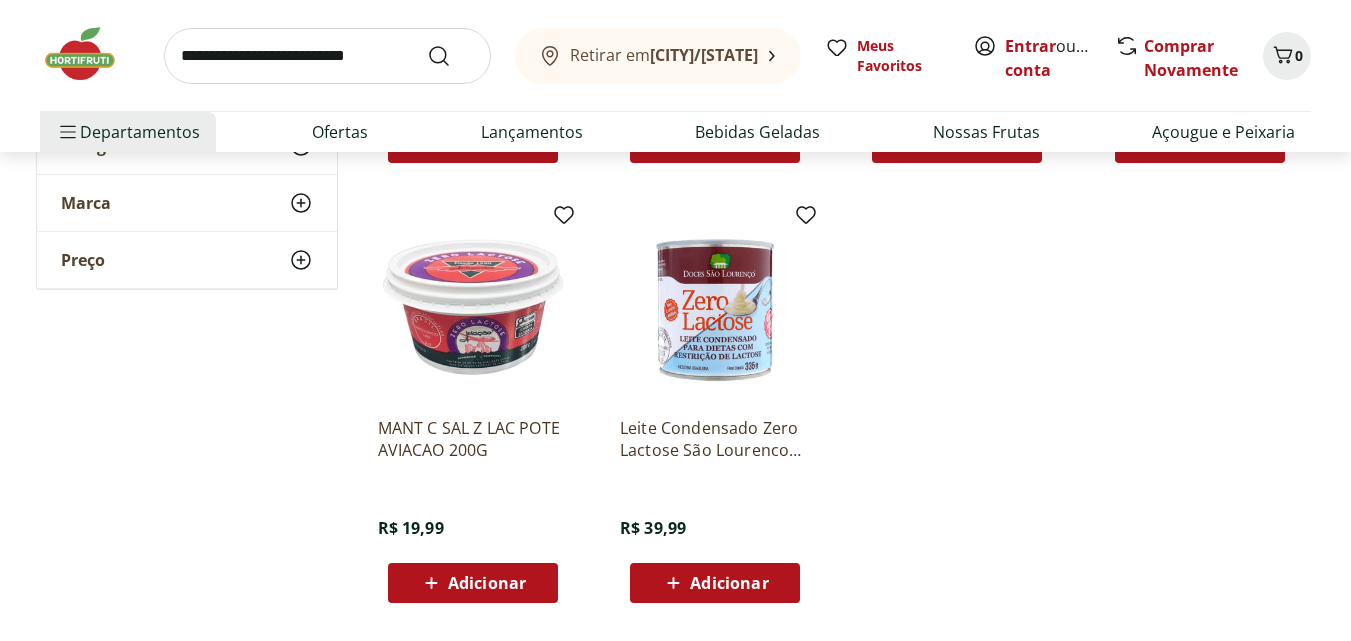 drag, startPoint x: 426, startPoint y: 442, endPoint x: 1141, endPoint y: 451, distance: 715.05664 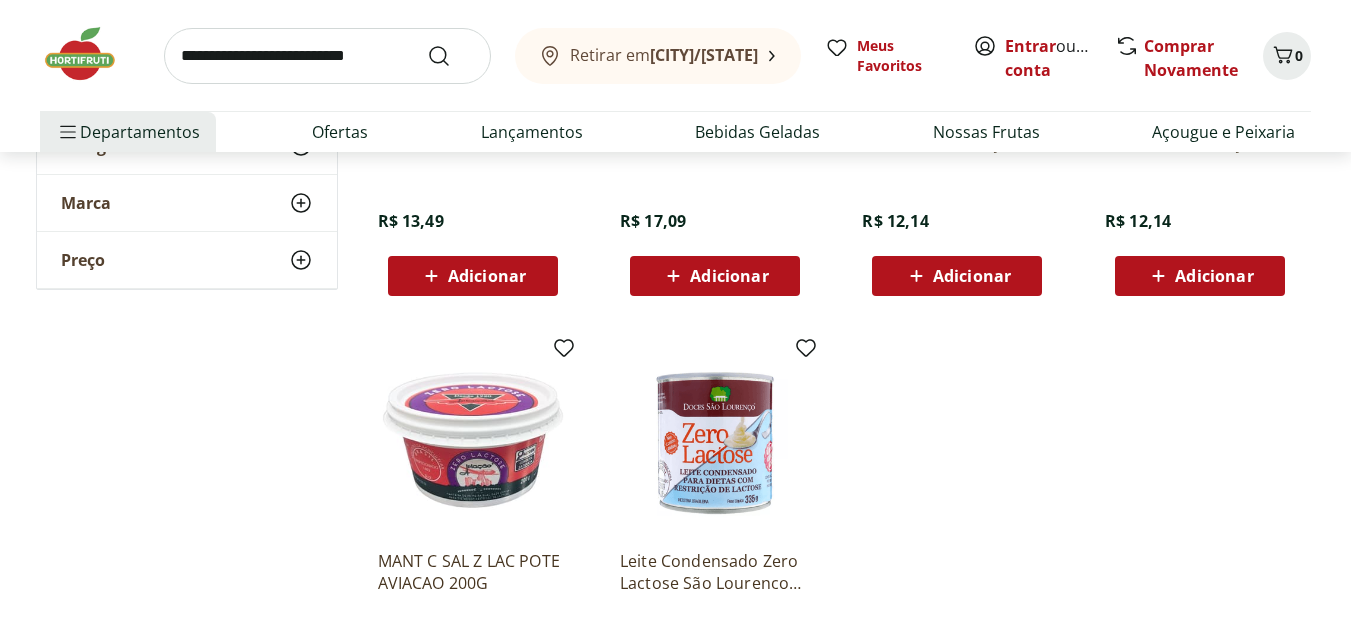 scroll, scrollTop: 3600, scrollLeft: 0, axis: vertical 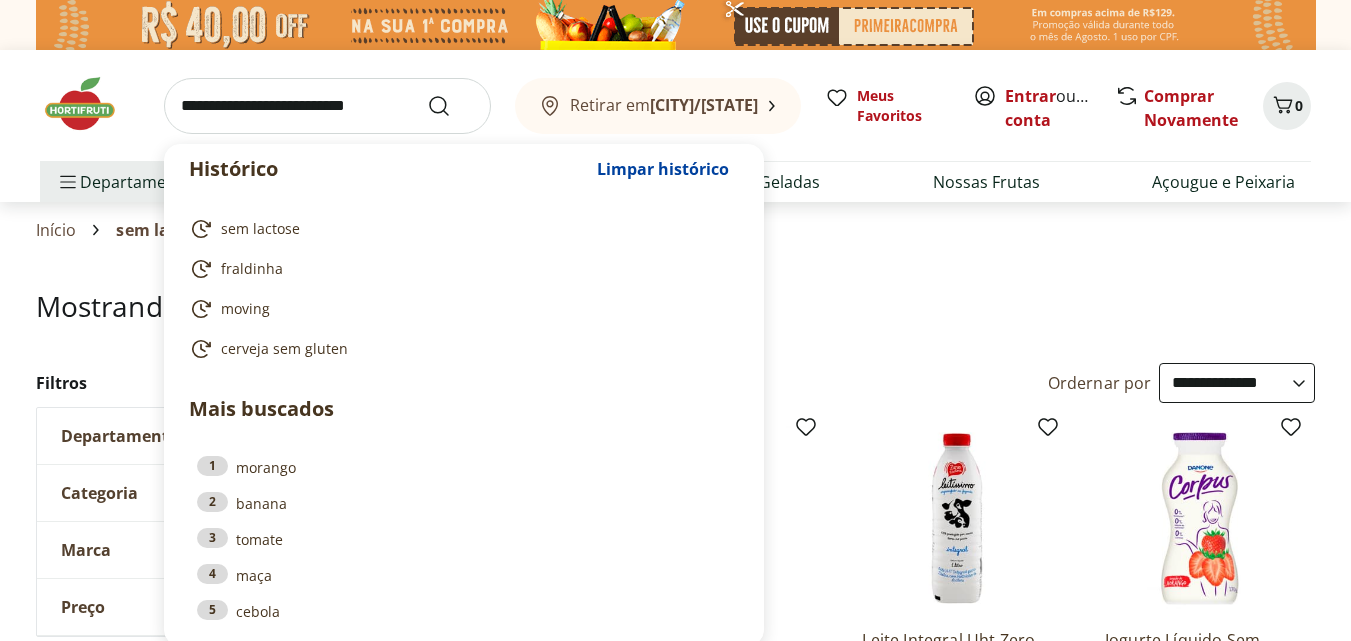 click at bounding box center (327, 106) 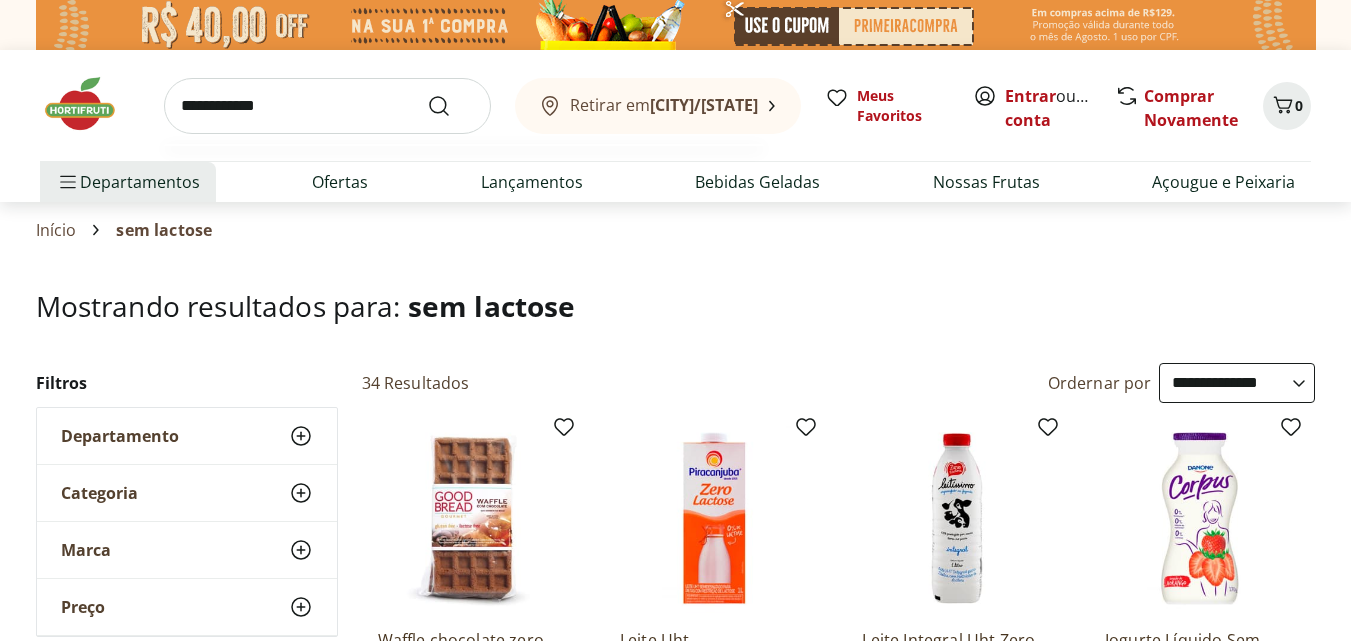 type on "**********" 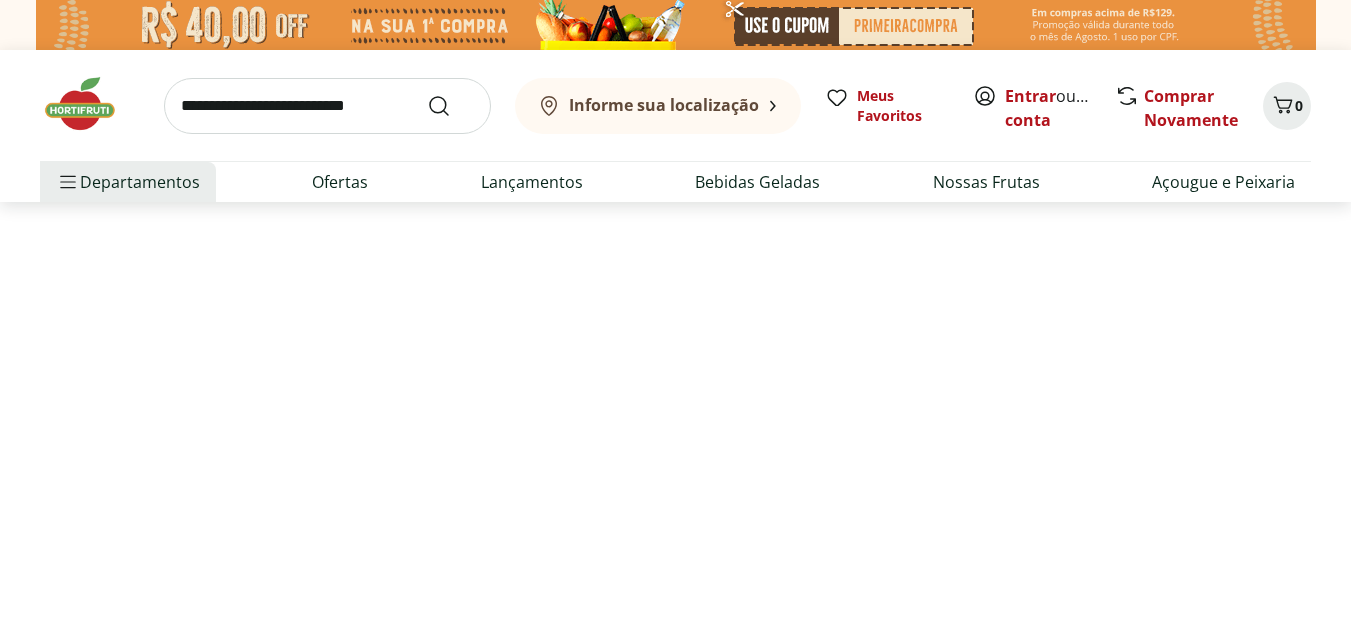 select on "**********" 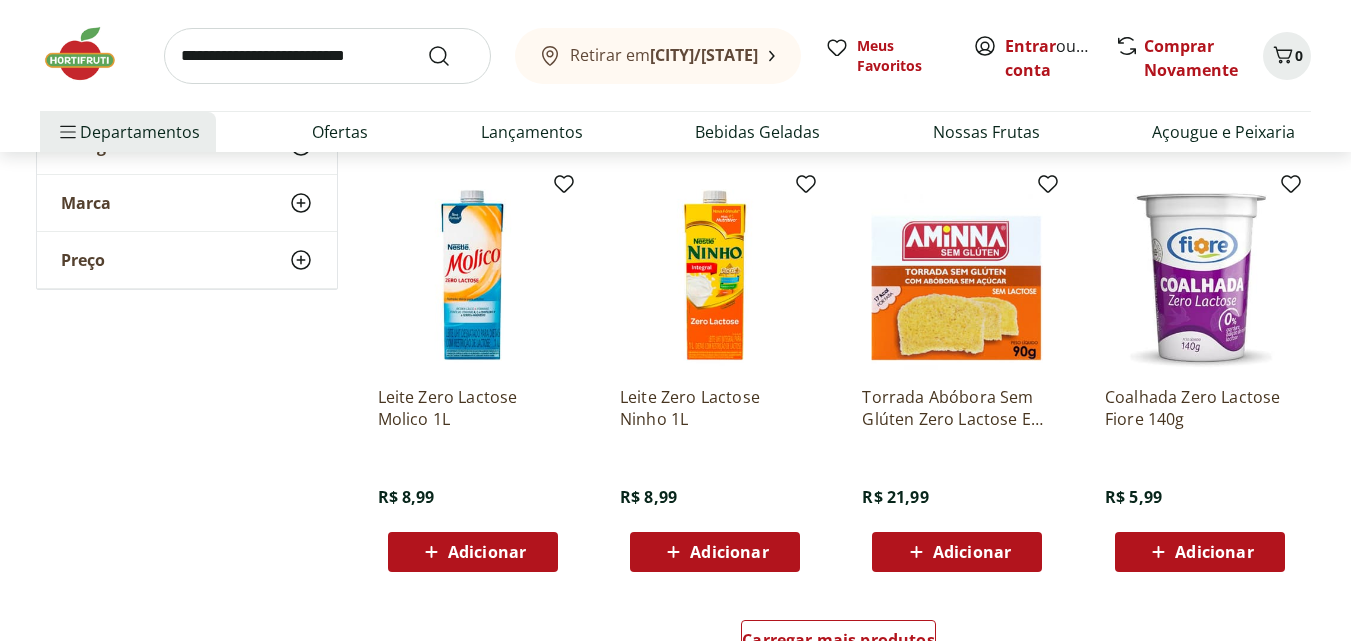scroll, scrollTop: 1200, scrollLeft: 0, axis: vertical 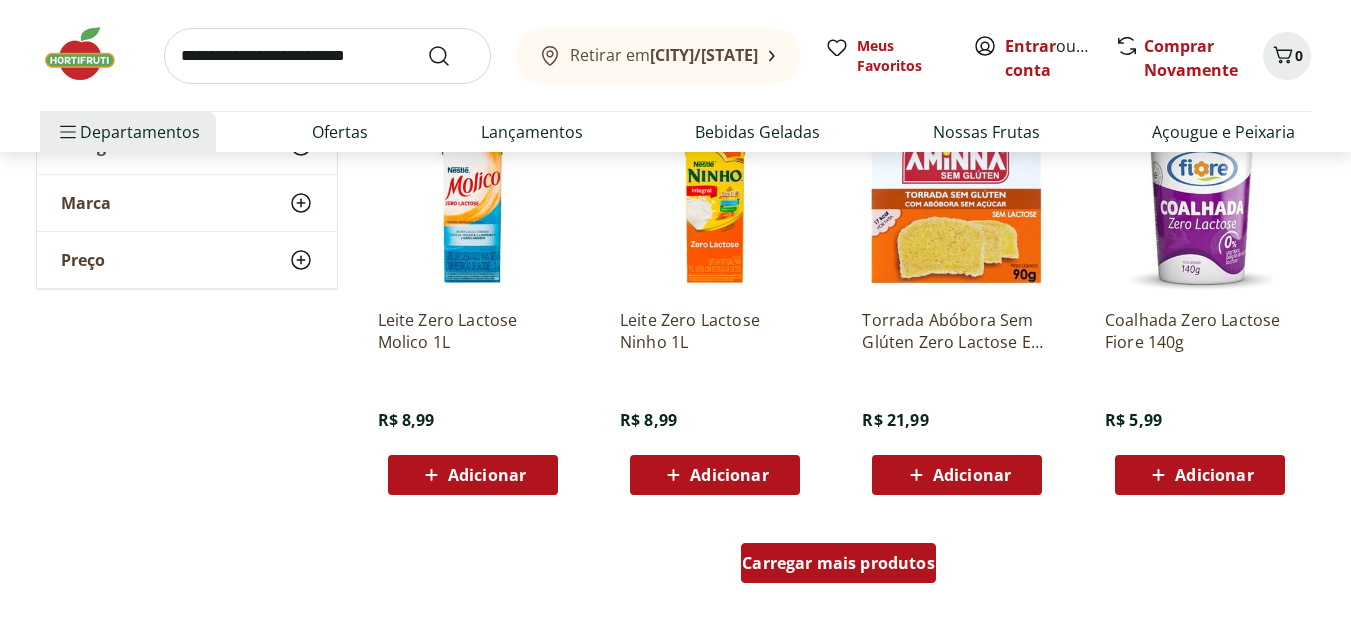 click on "Carregar mais produtos" at bounding box center [838, 567] 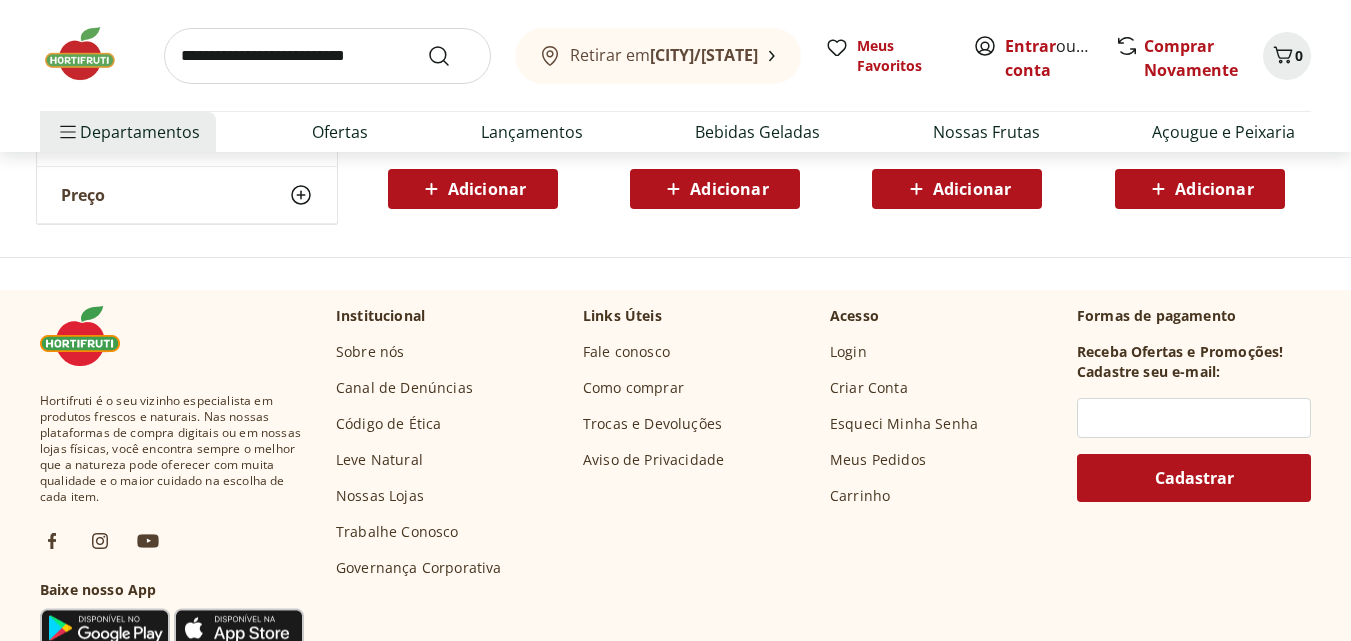 scroll, scrollTop: 2800, scrollLeft: 0, axis: vertical 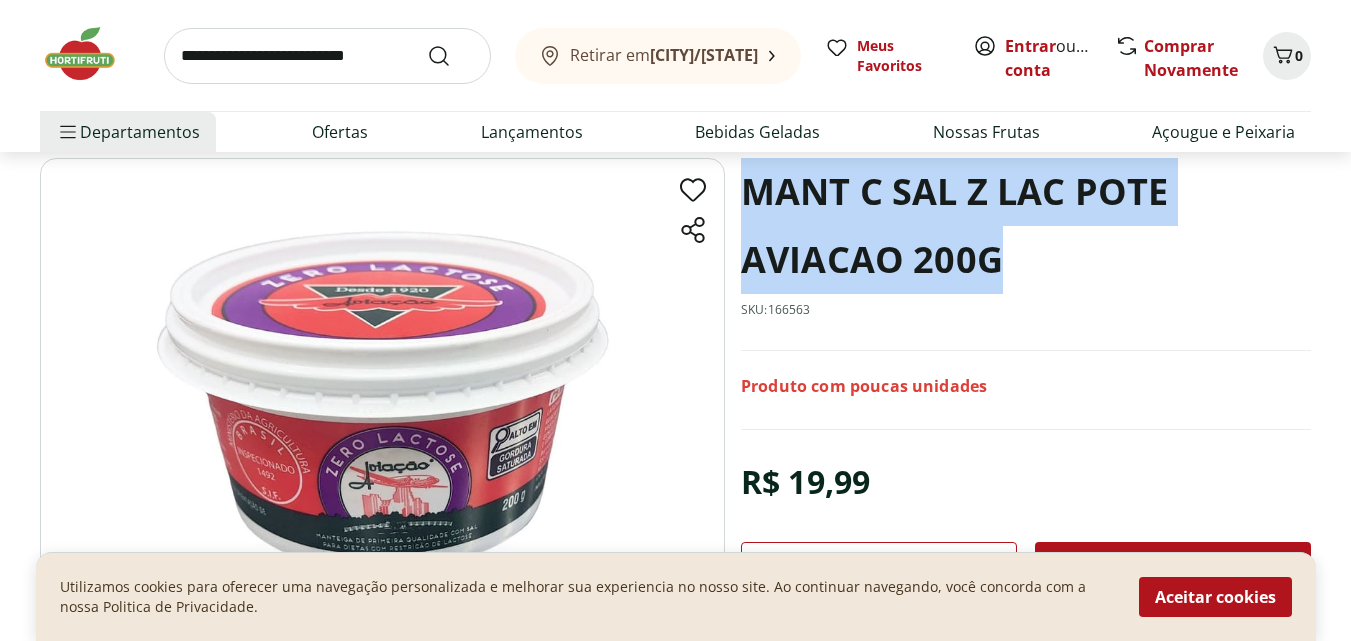 drag, startPoint x: 1010, startPoint y: 281, endPoint x: 738, endPoint y: 204, distance: 282.68887 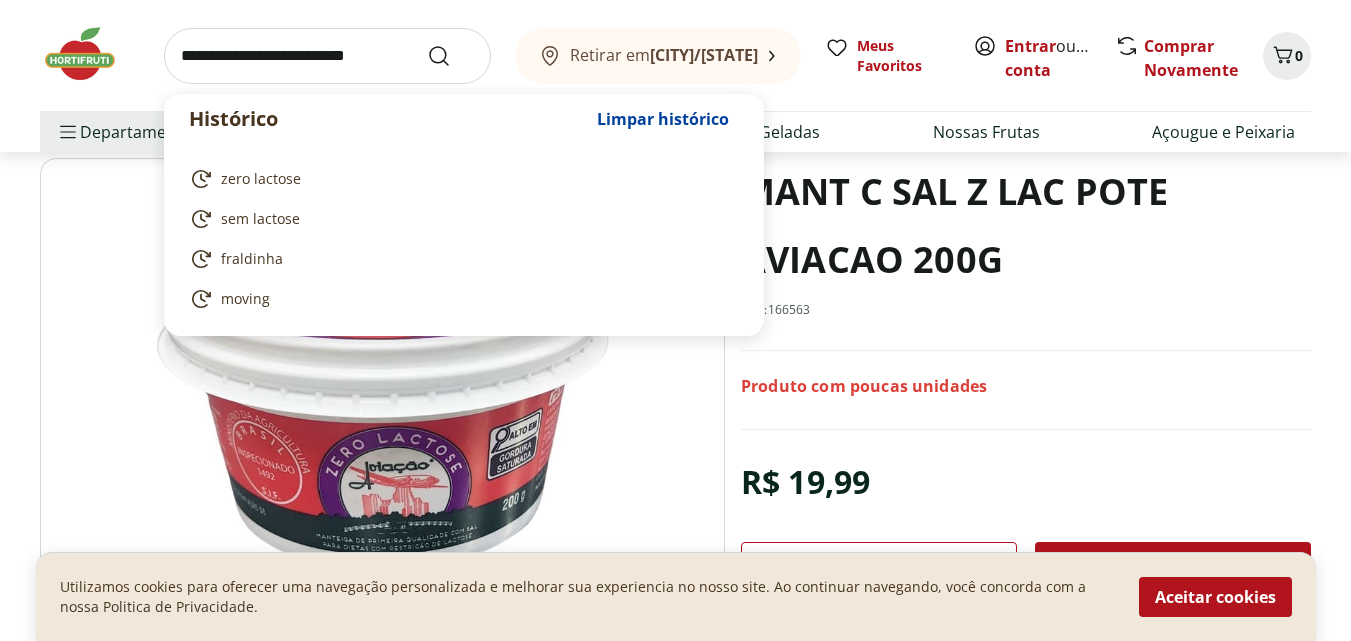 click at bounding box center (327, 56) 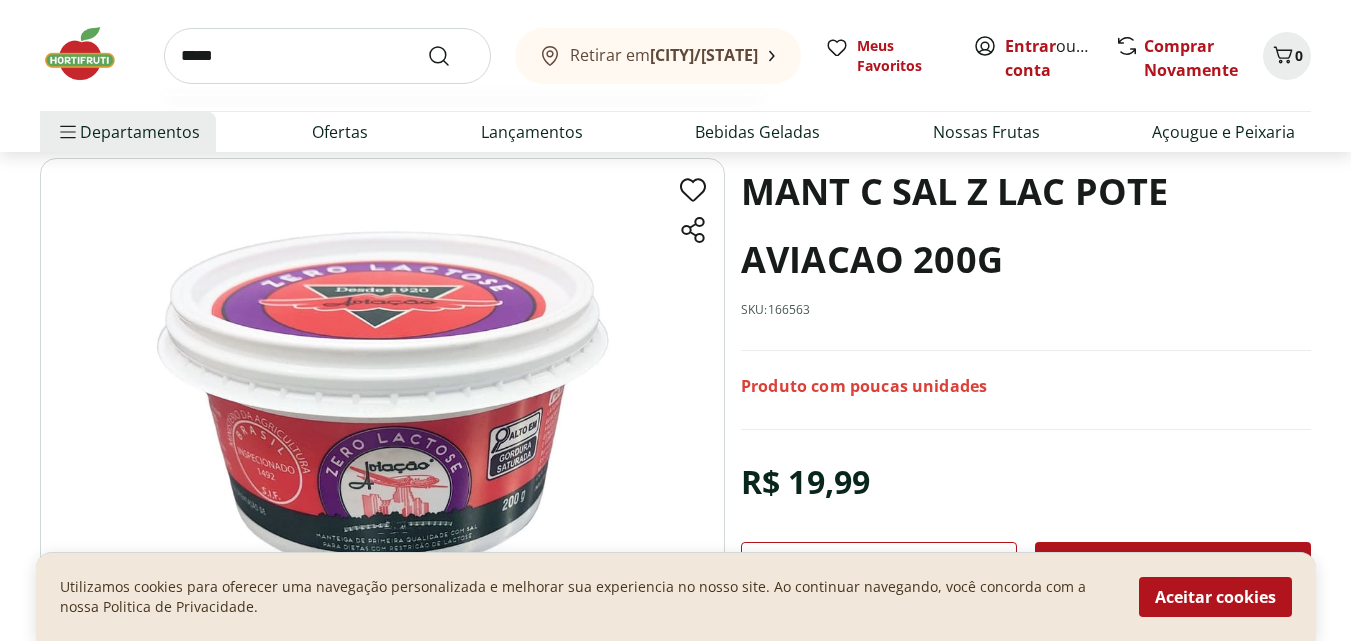 type on "*****" 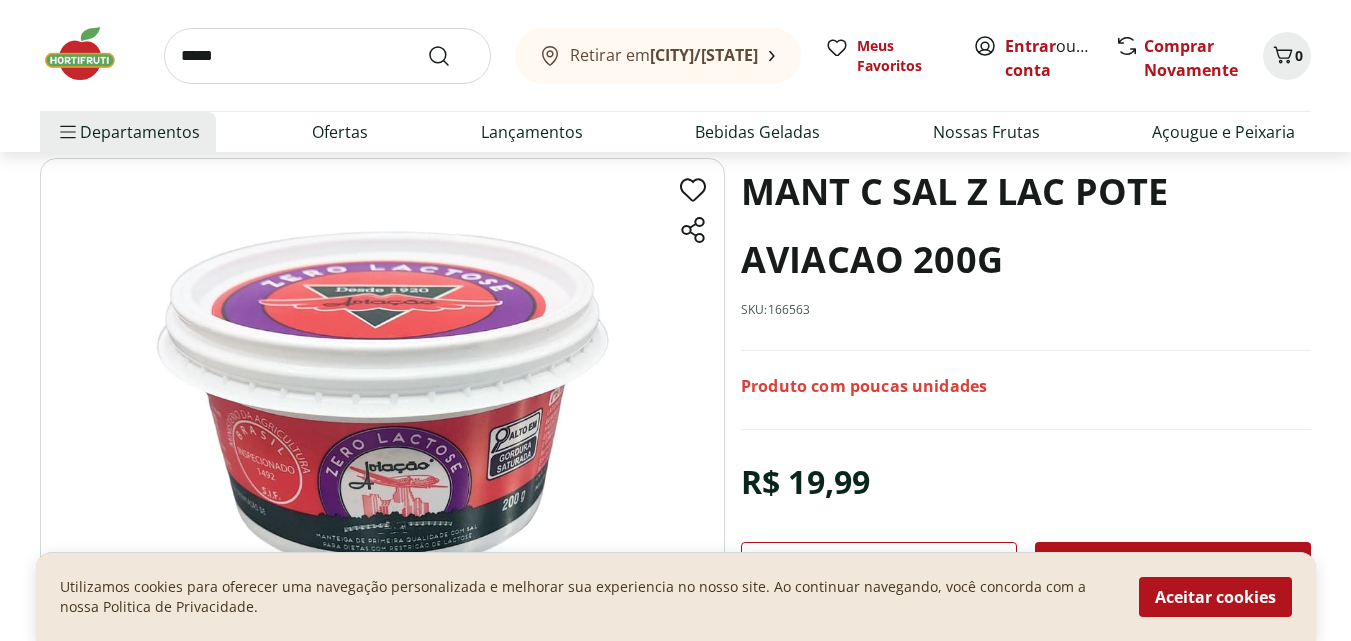 scroll, scrollTop: 0, scrollLeft: 0, axis: both 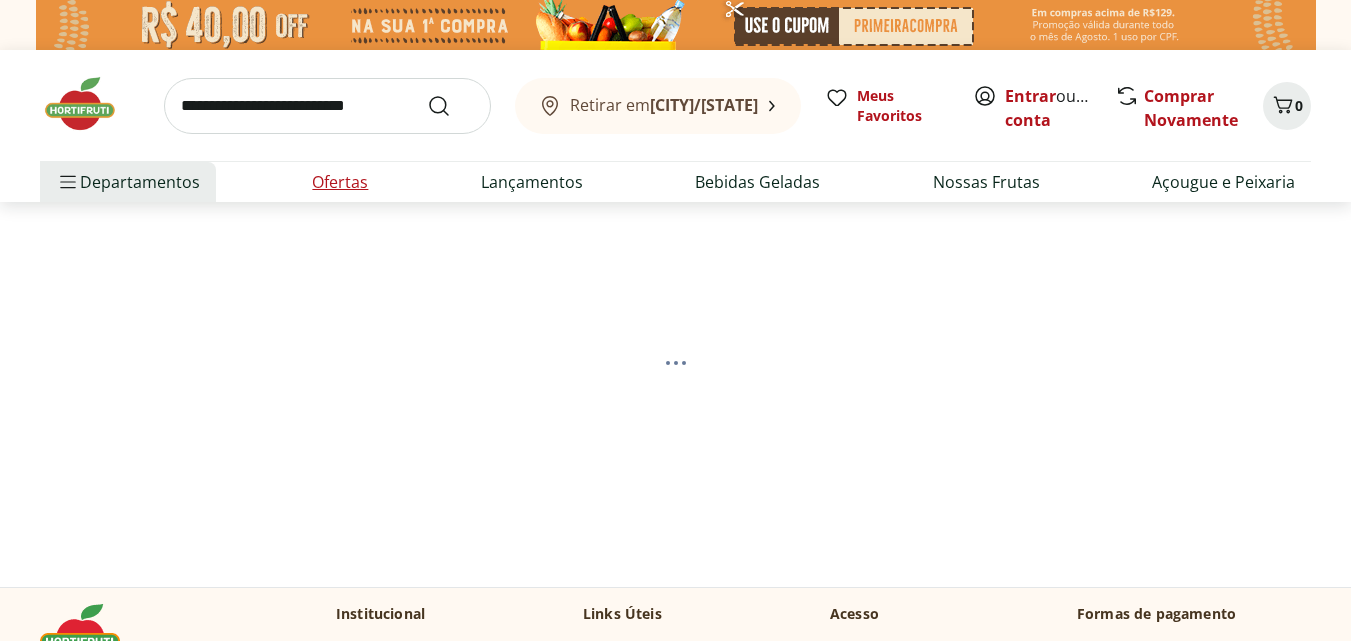 select on "**********" 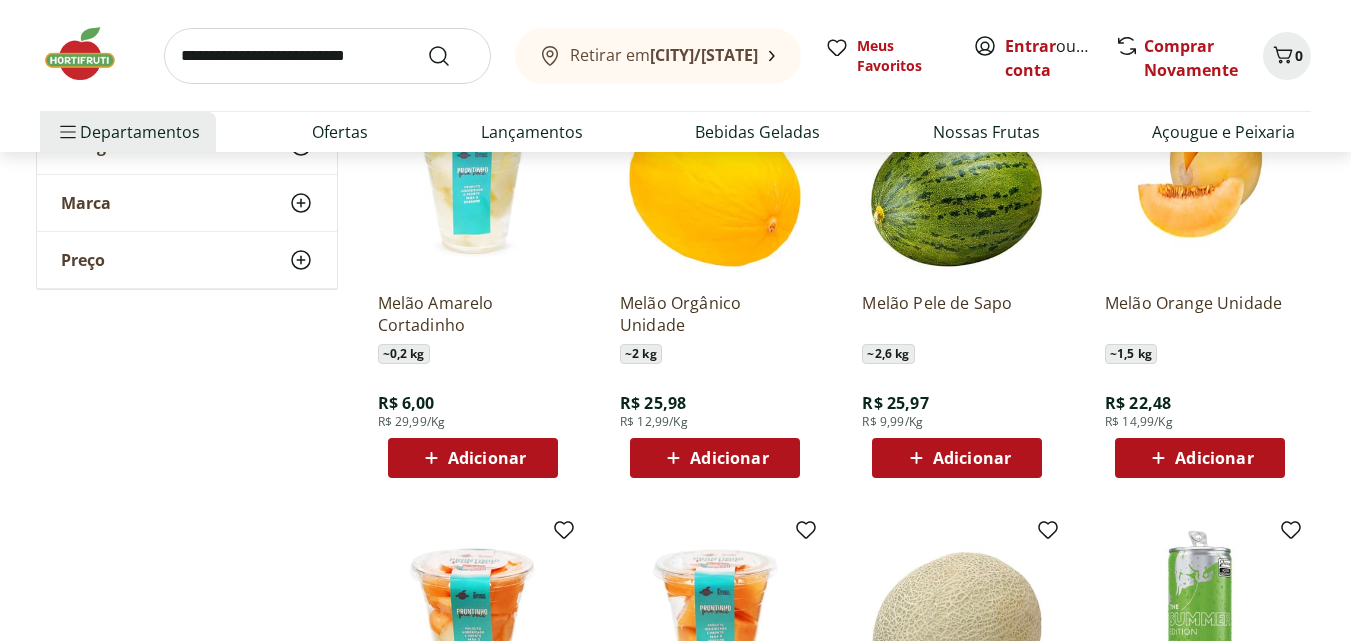 scroll, scrollTop: 800, scrollLeft: 0, axis: vertical 